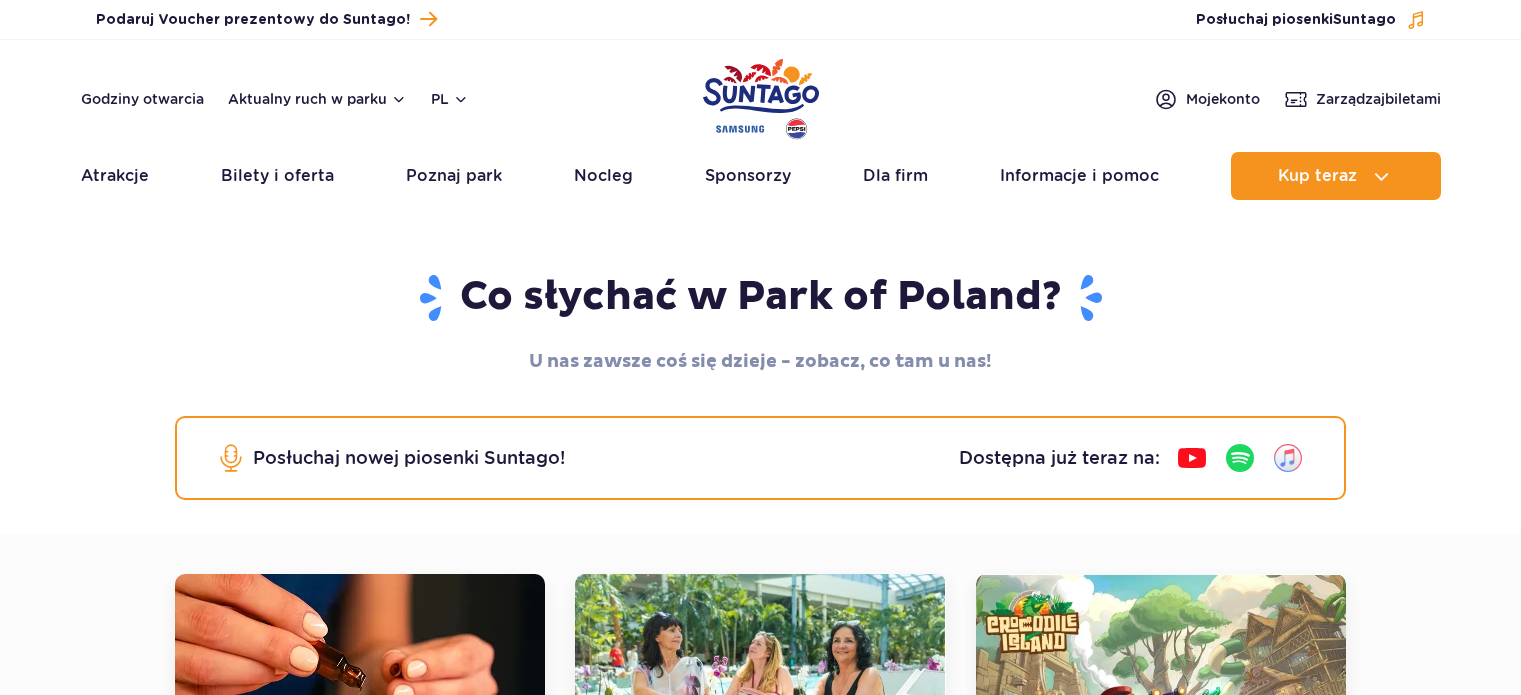 scroll, scrollTop: 0, scrollLeft: 0, axis: both 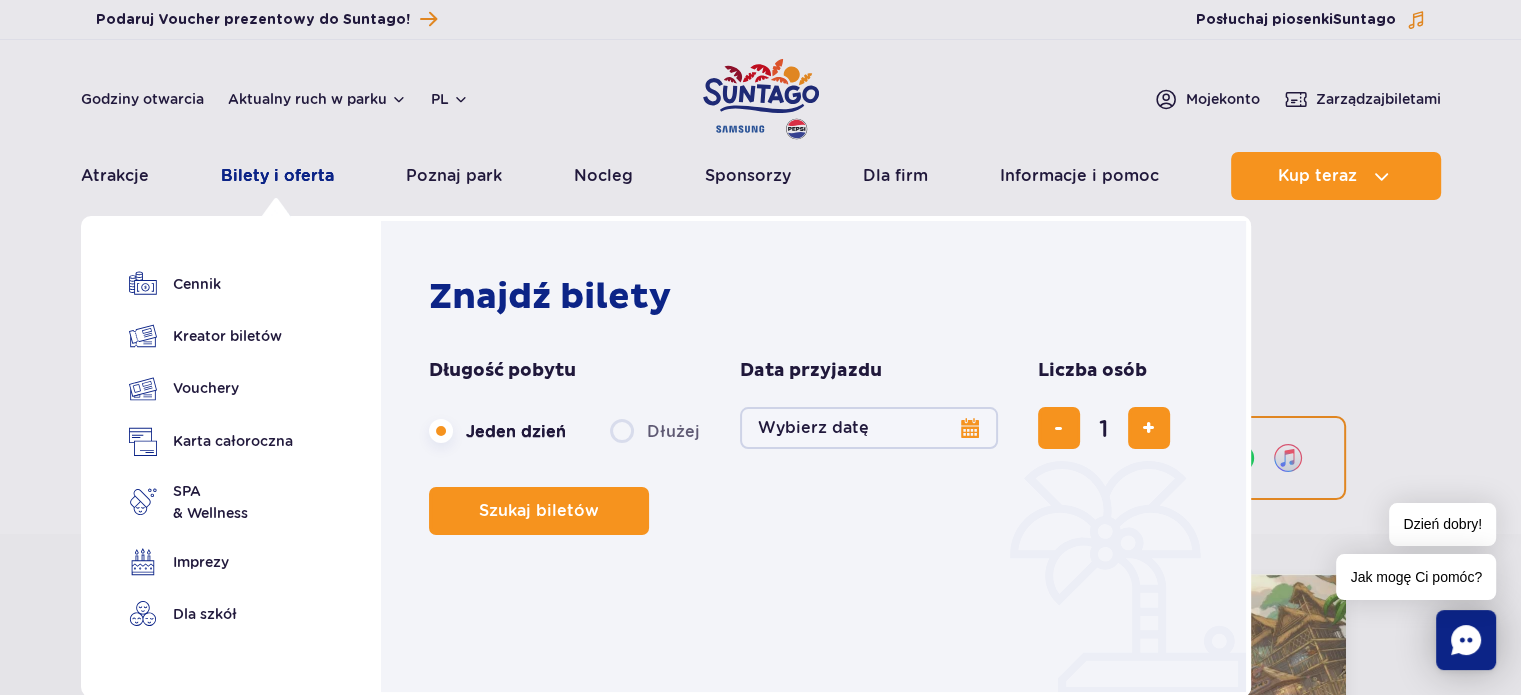 click on "Bilety i oferta" at bounding box center (277, 176) 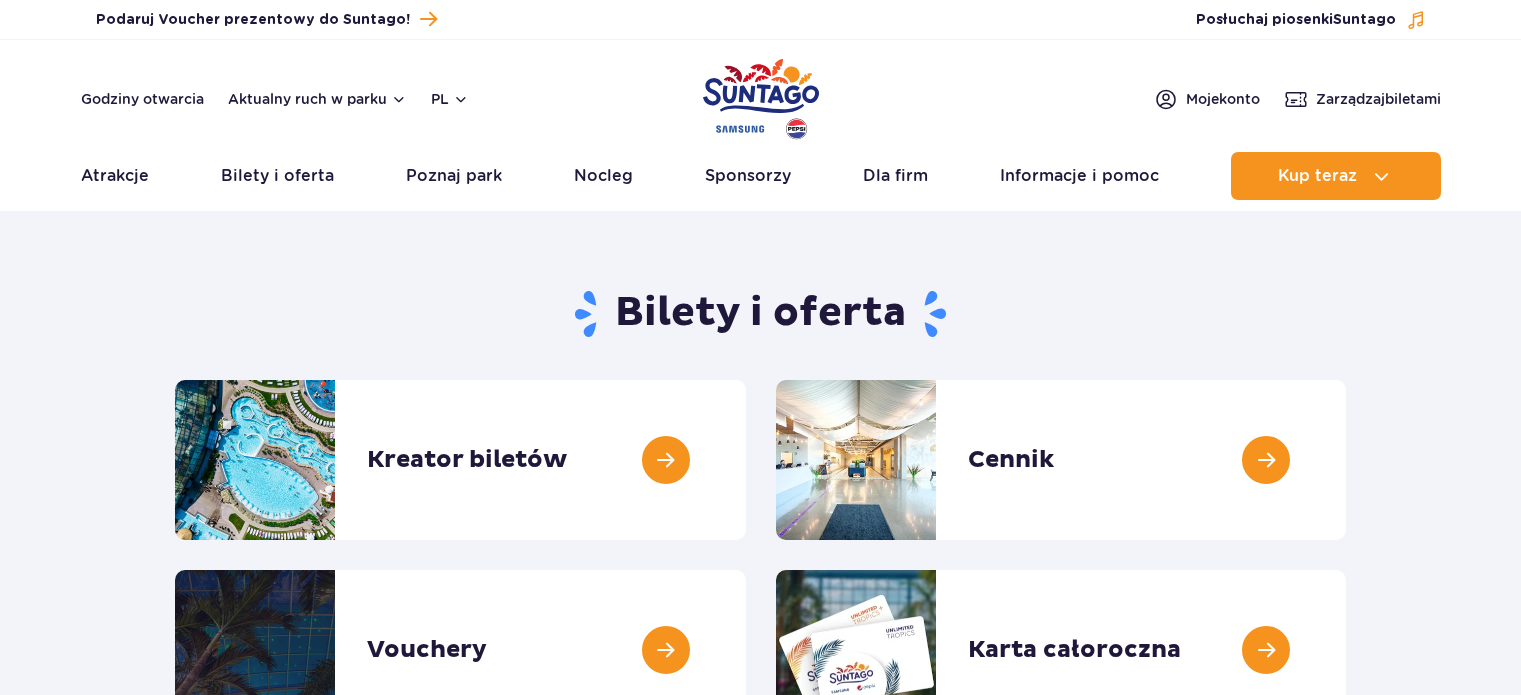 scroll, scrollTop: 0, scrollLeft: 0, axis: both 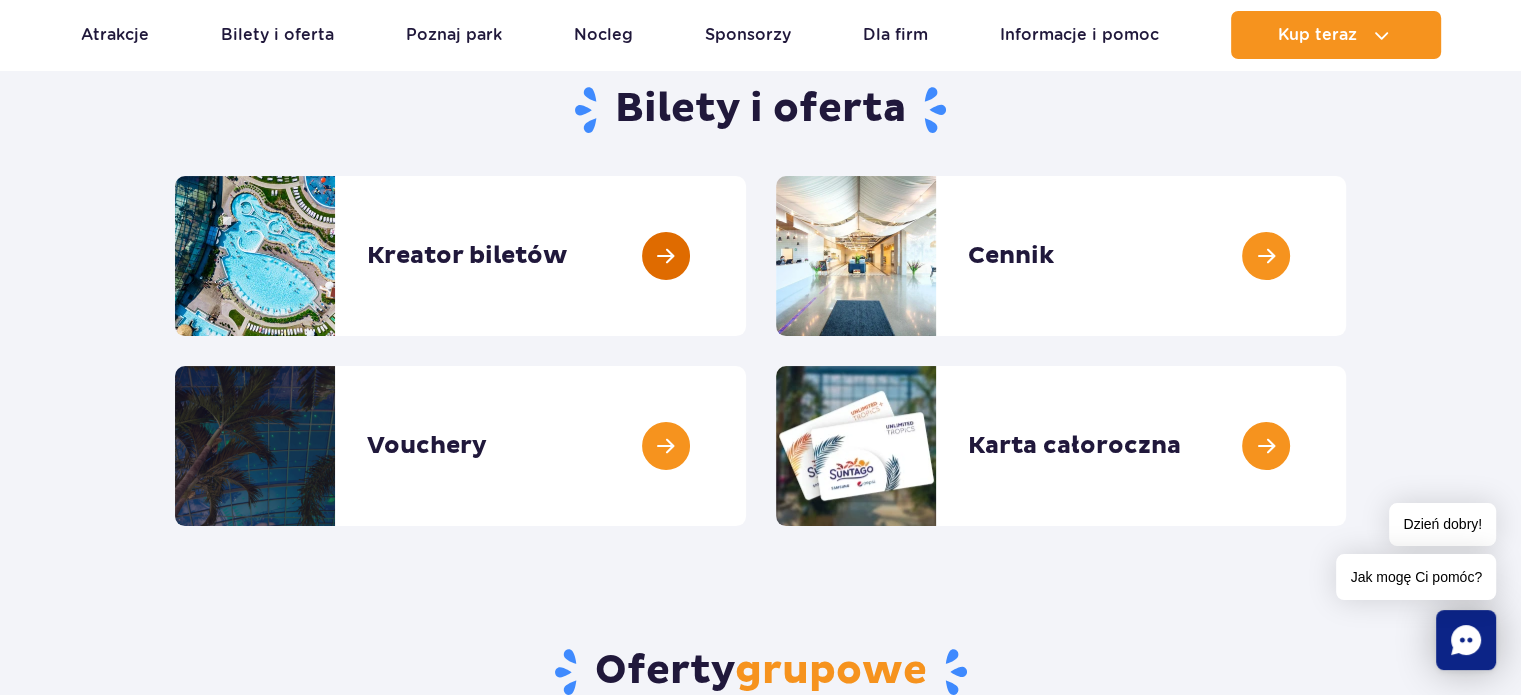click at bounding box center (746, 256) 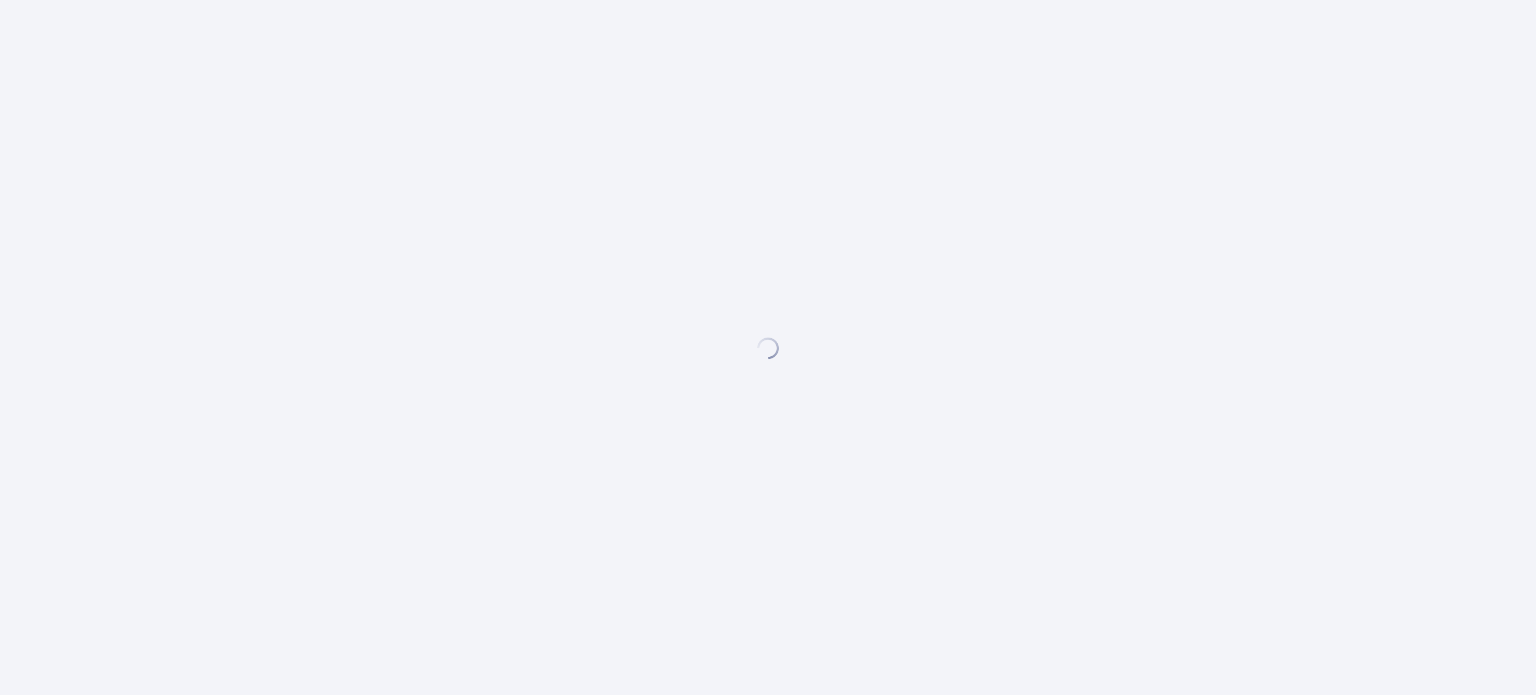 scroll, scrollTop: 0, scrollLeft: 0, axis: both 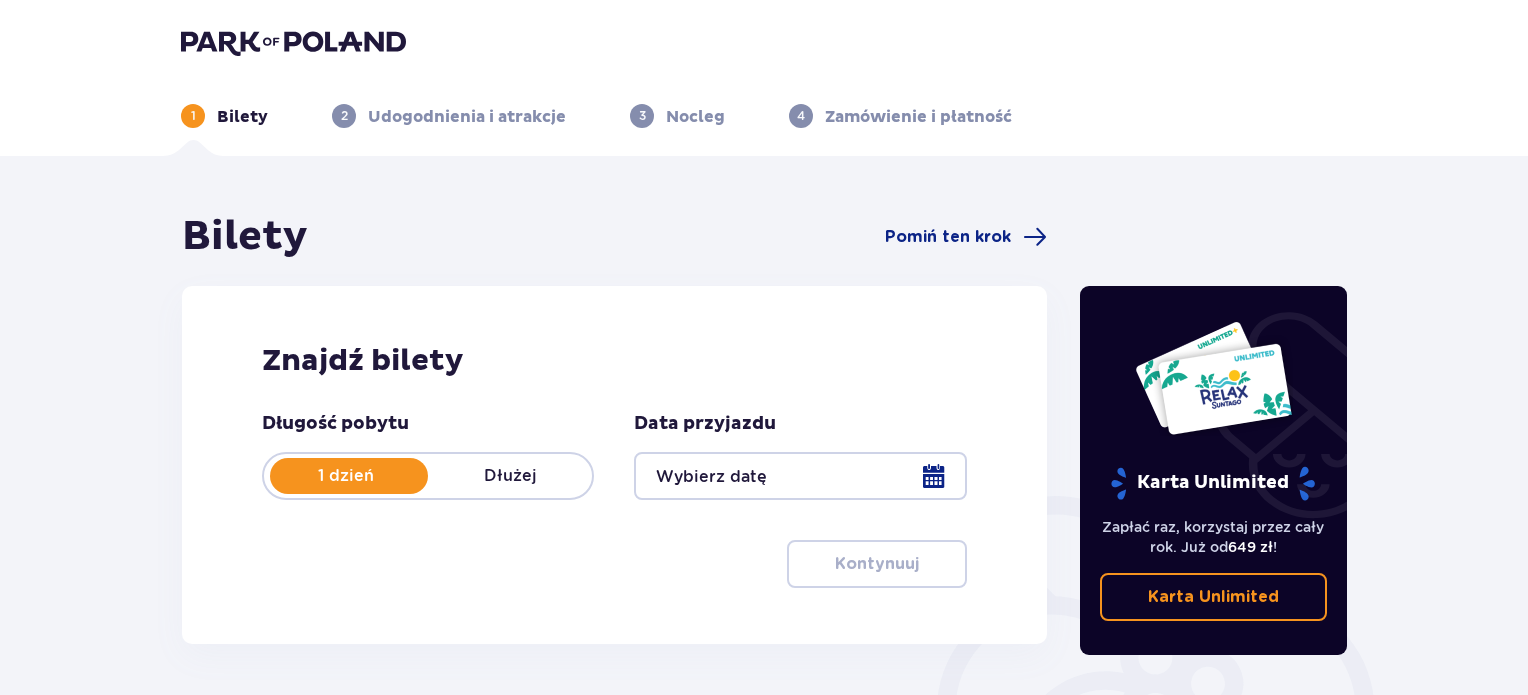 click at bounding box center (800, 476) 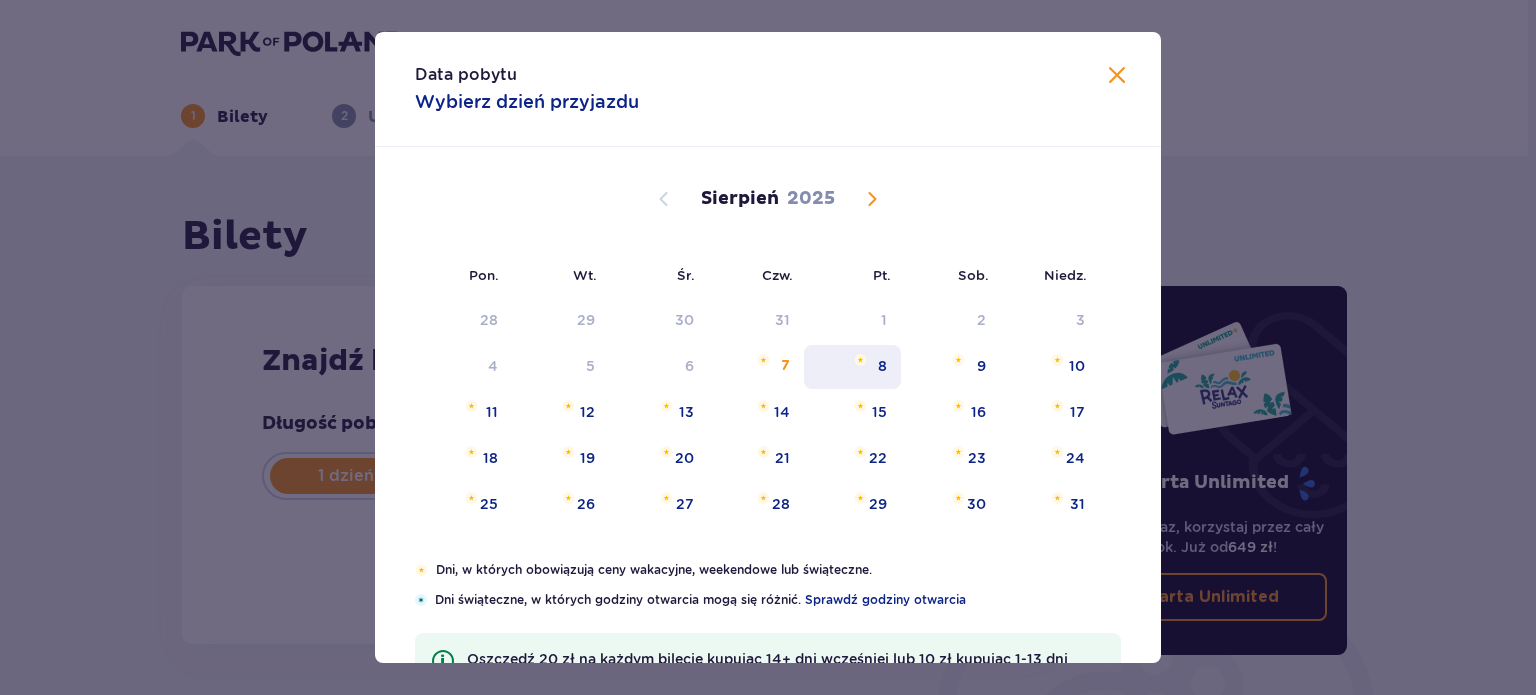 click on "8" at bounding box center [882, 366] 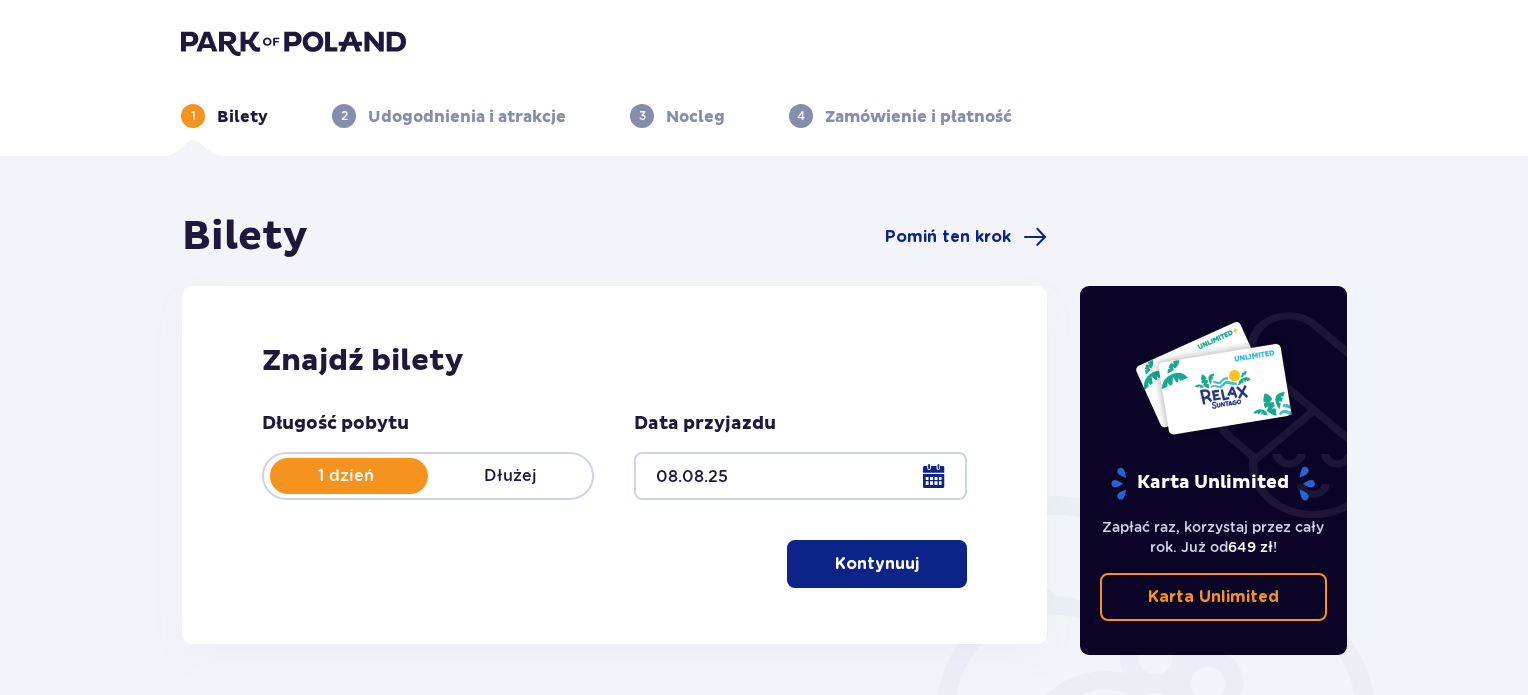 click on "Kontynuuj" at bounding box center (877, 564) 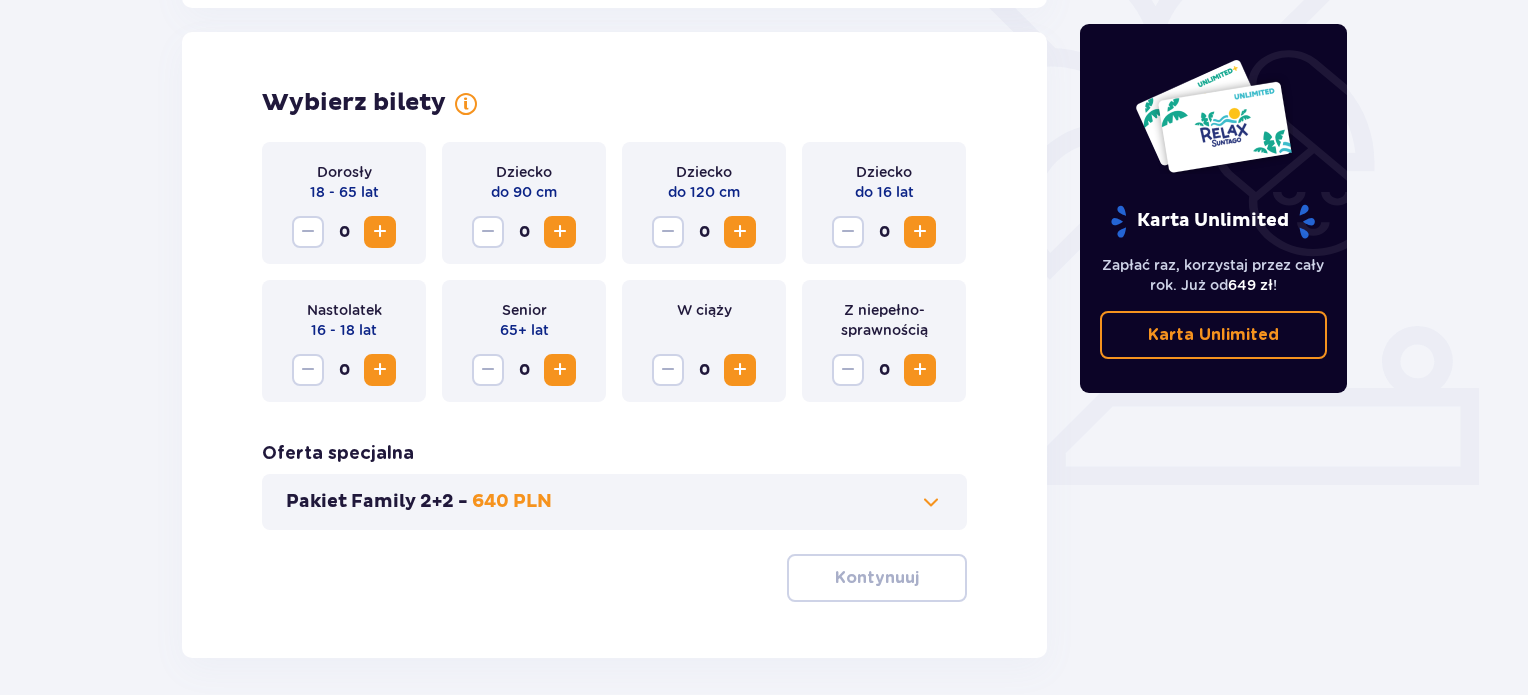 scroll, scrollTop: 556, scrollLeft: 0, axis: vertical 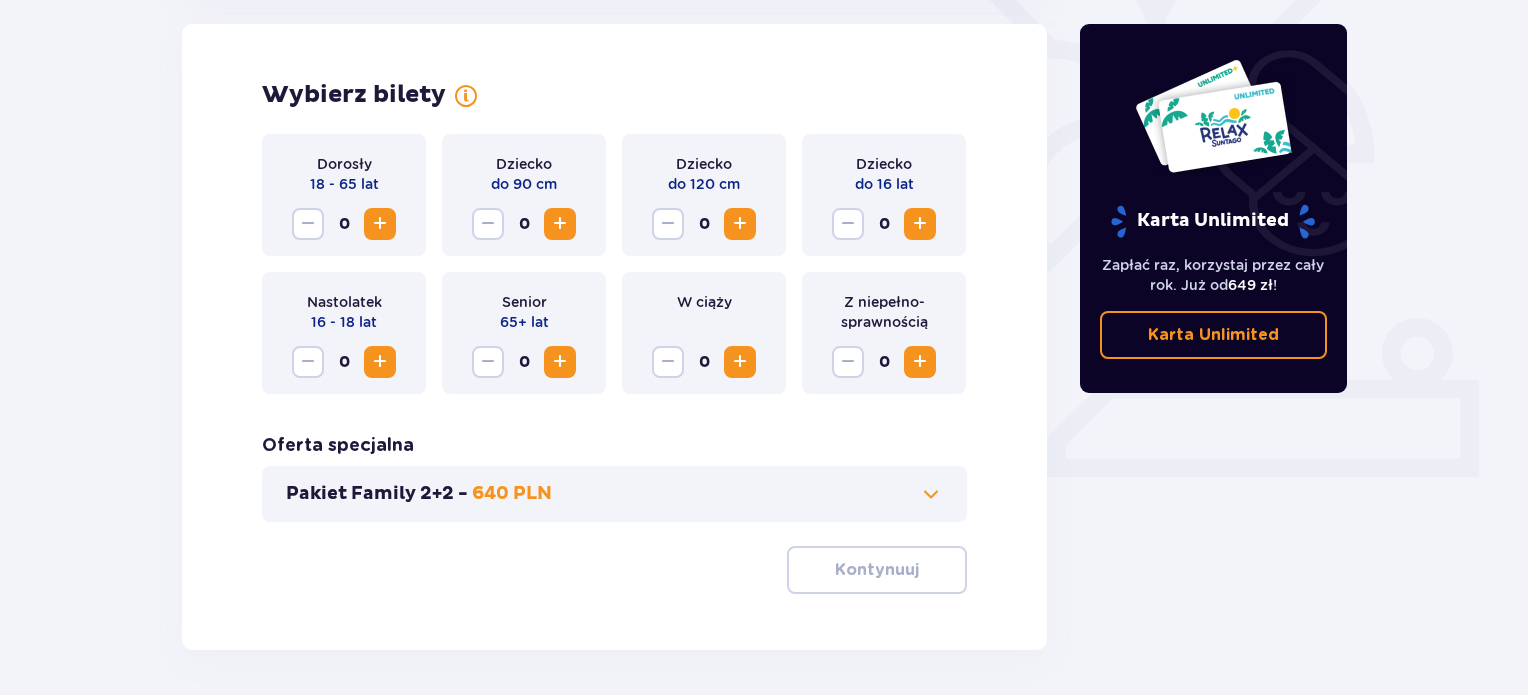 click at bounding box center [920, 224] 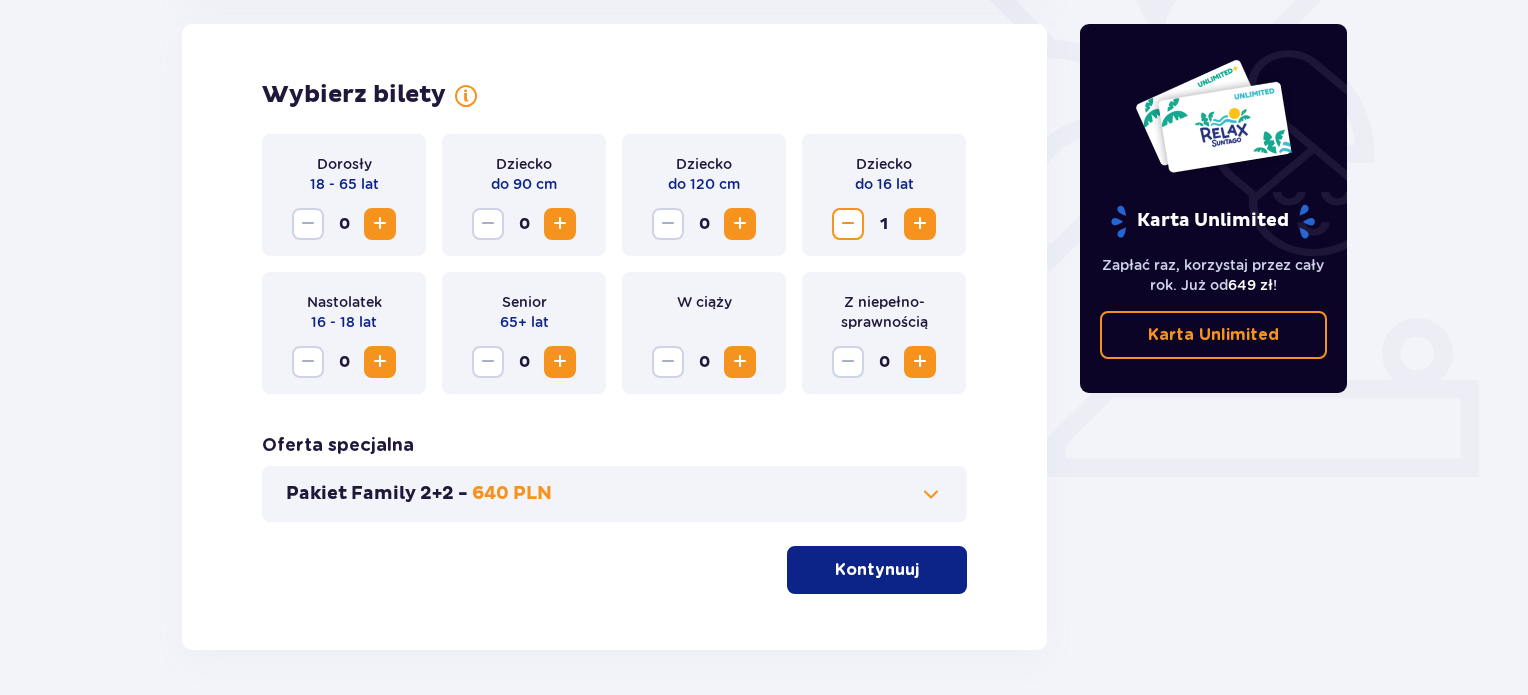 click at bounding box center [380, 224] 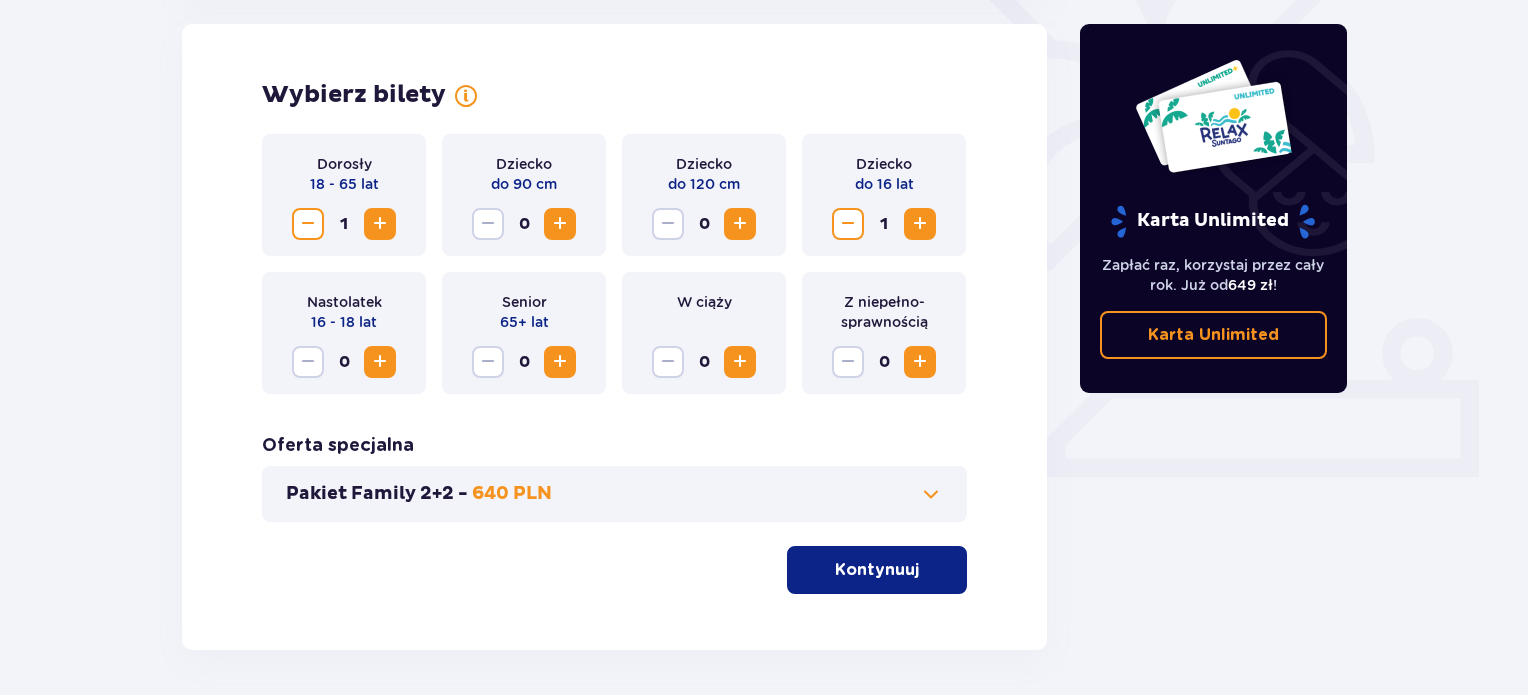 click at bounding box center (380, 224) 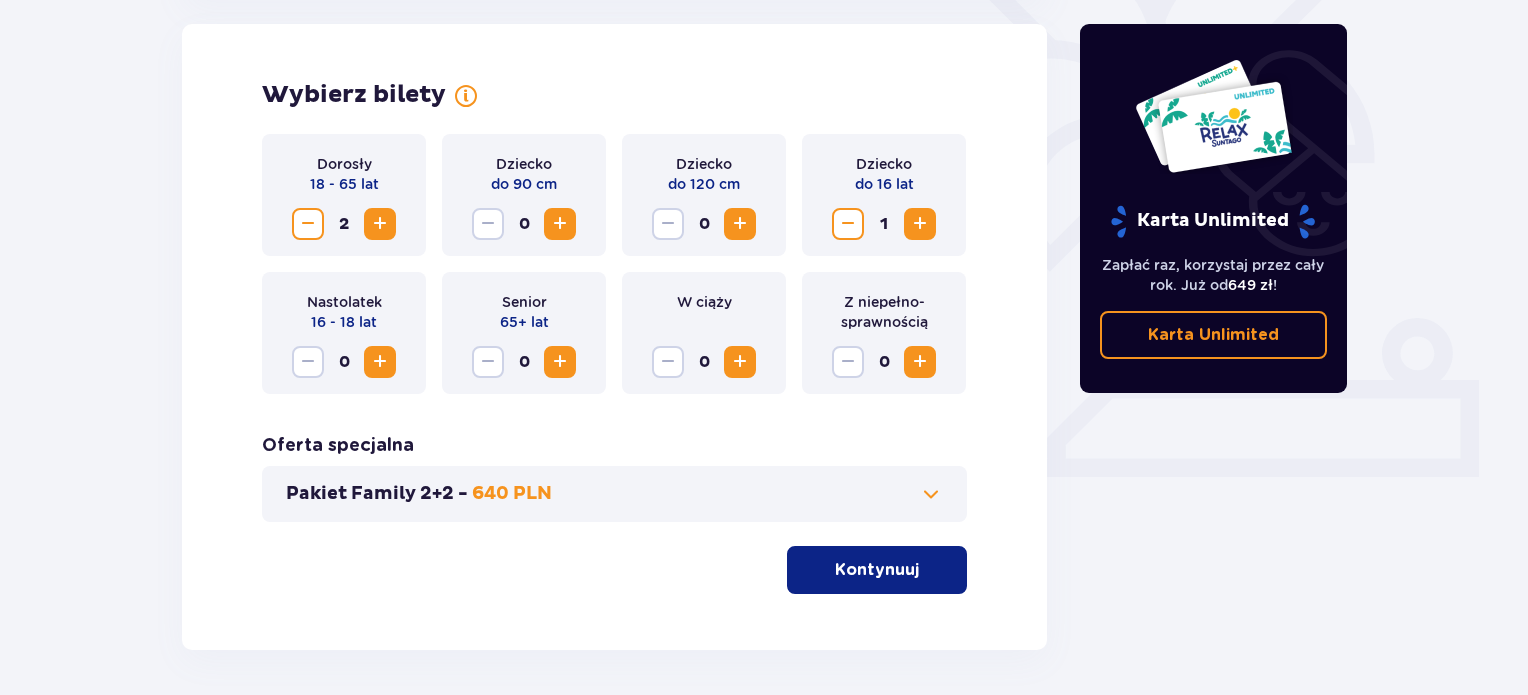 click at bounding box center (380, 224) 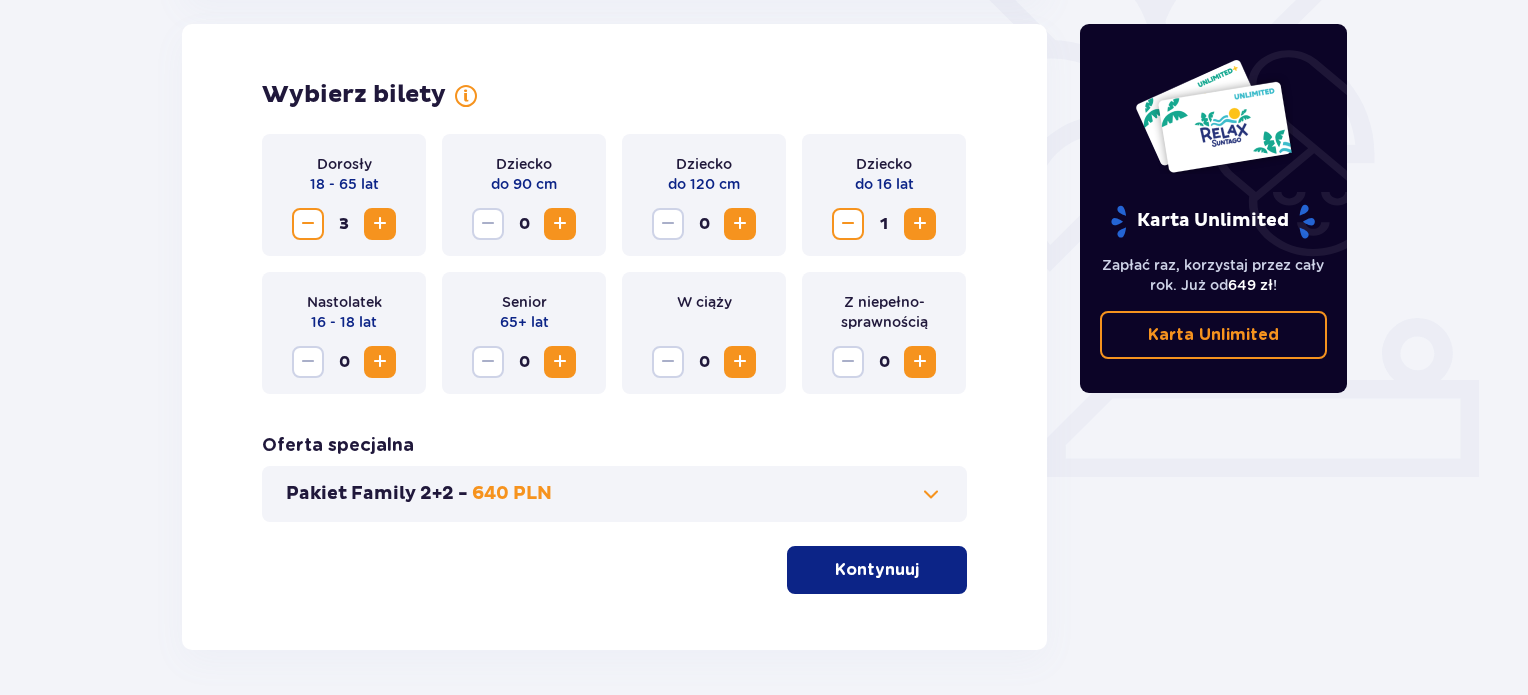 click on "Kontynuuj" at bounding box center [877, 570] 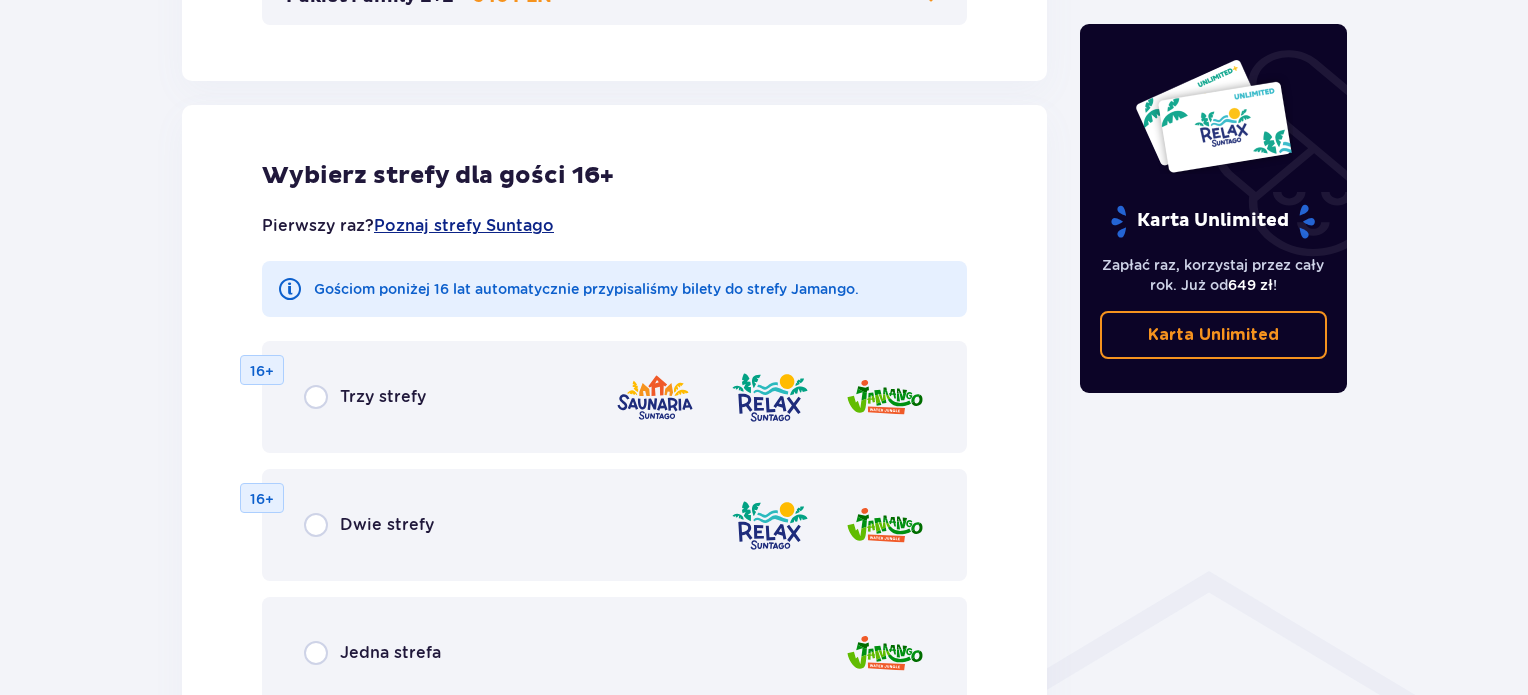 scroll, scrollTop: 1110, scrollLeft: 0, axis: vertical 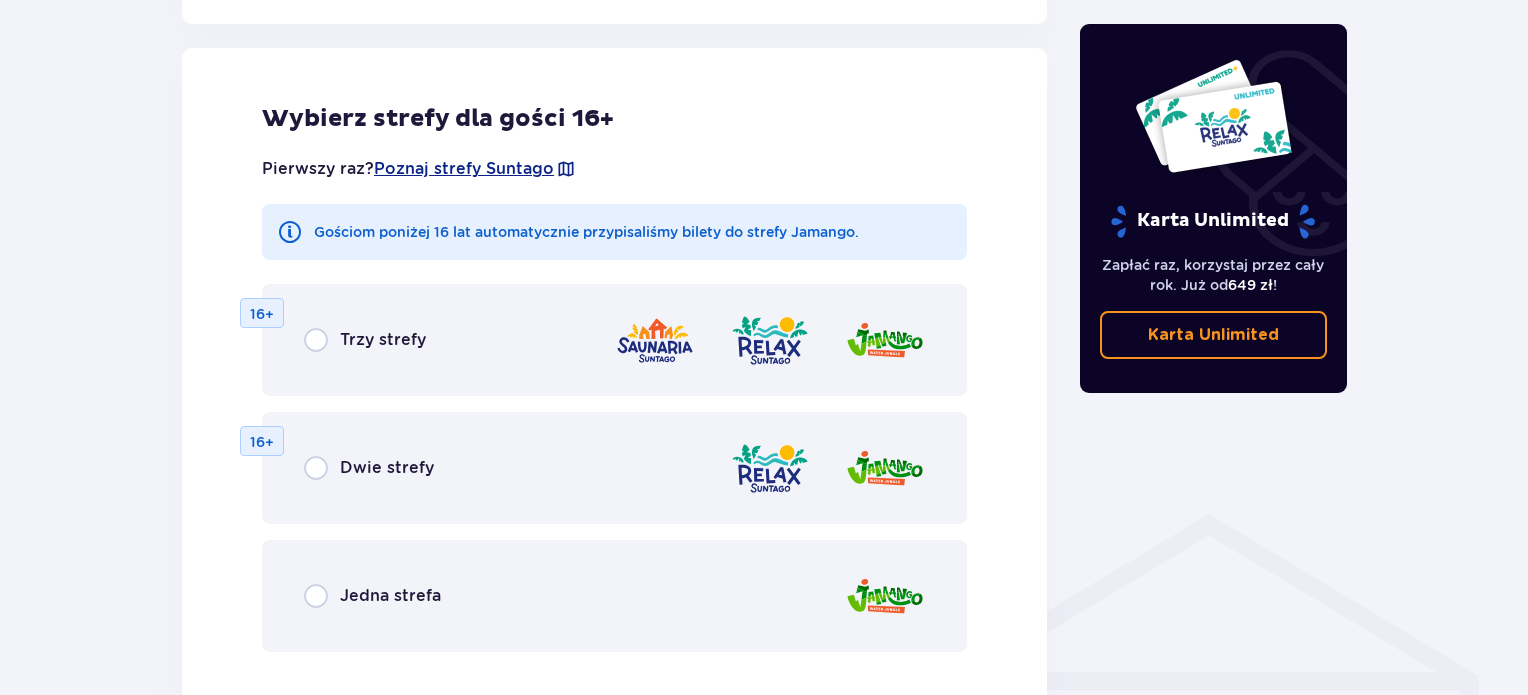 click on "Jedna strefa" at bounding box center [390, 596] 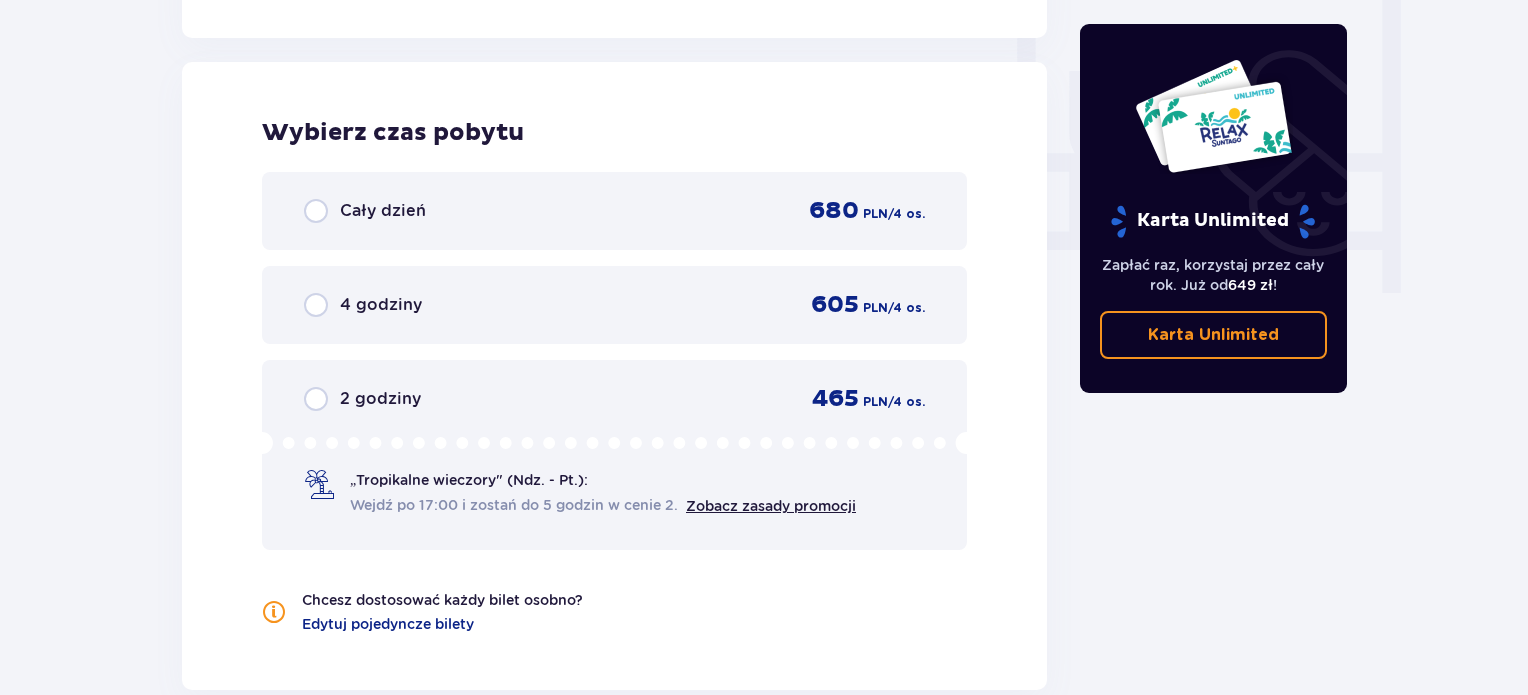 scroll, scrollTop: 1878, scrollLeft: 0, axis: vertical 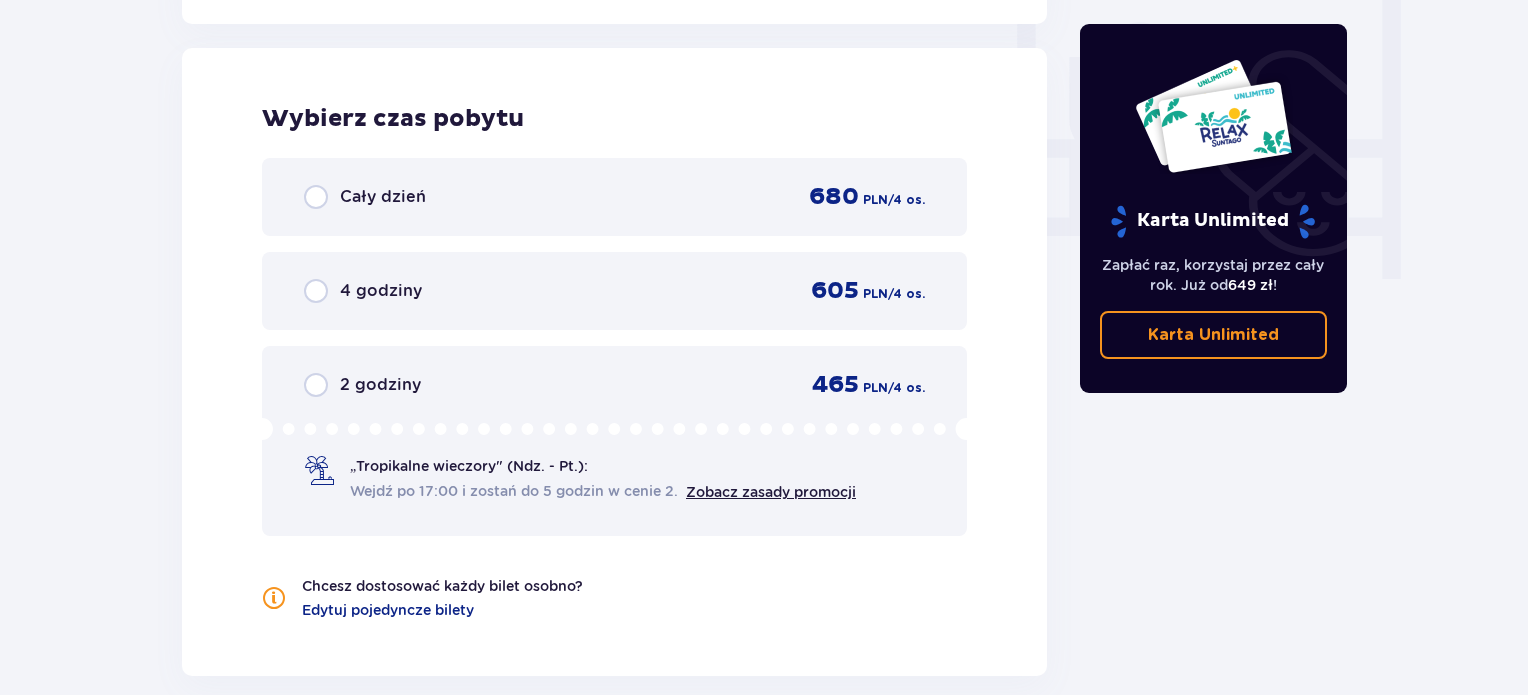 click on "4 godziny" at bounding box center (381, 291) 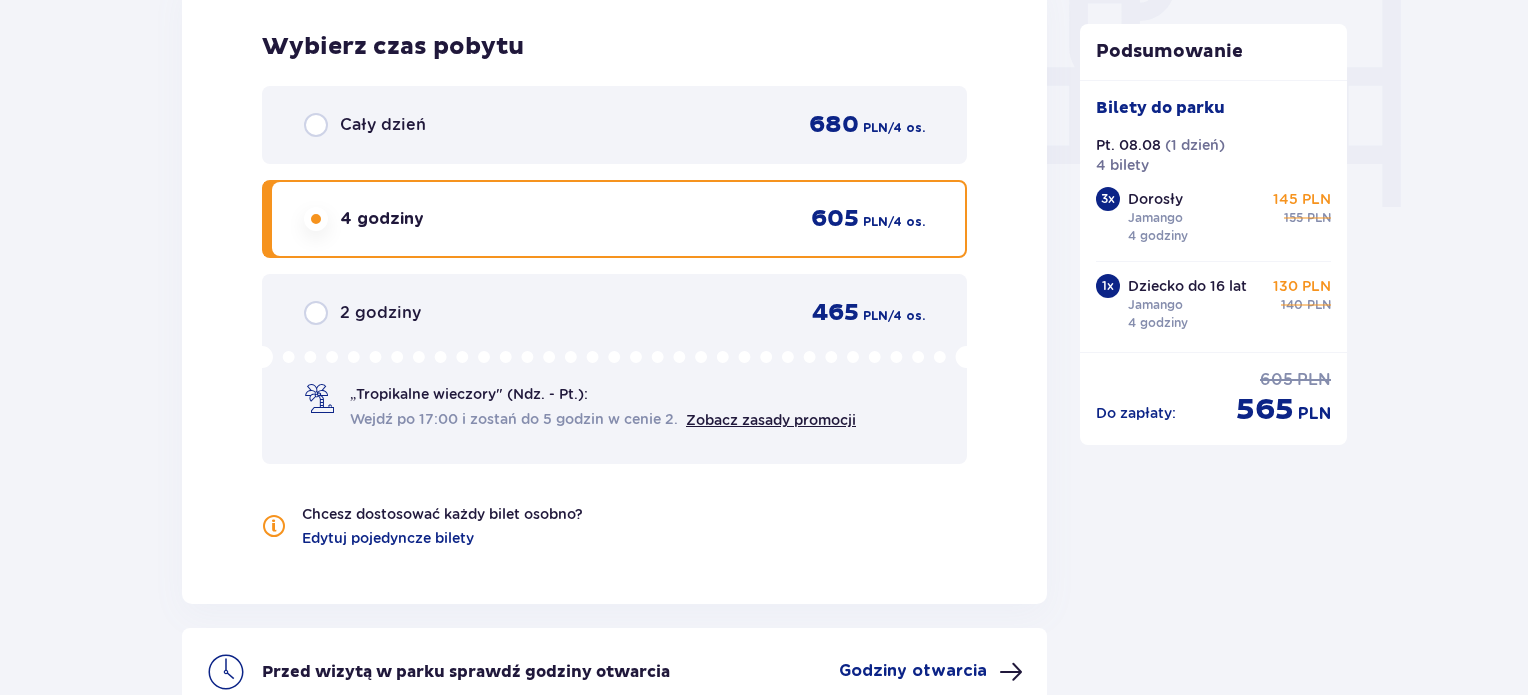 scroll, scrollTop: 2160, scrollLeft: 0, axis: vertical 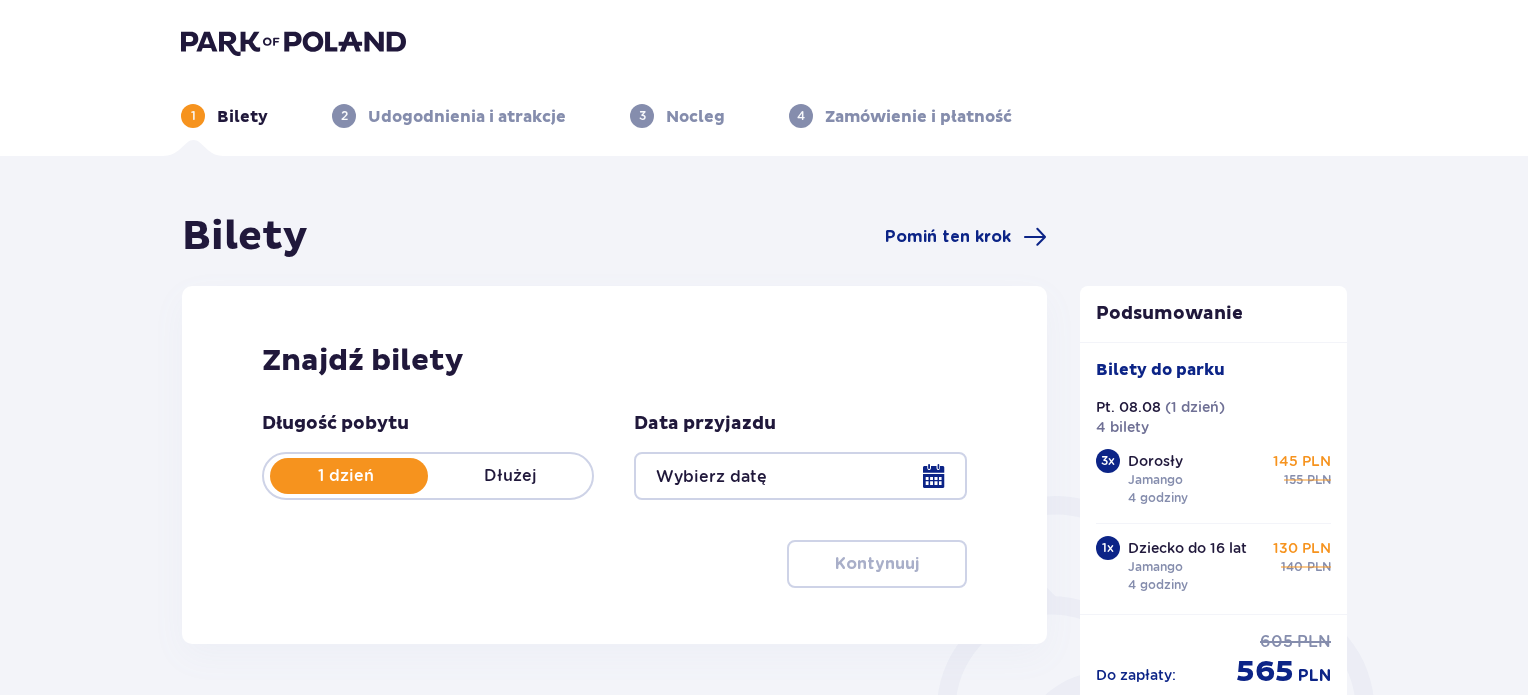 type on "08.08.25" 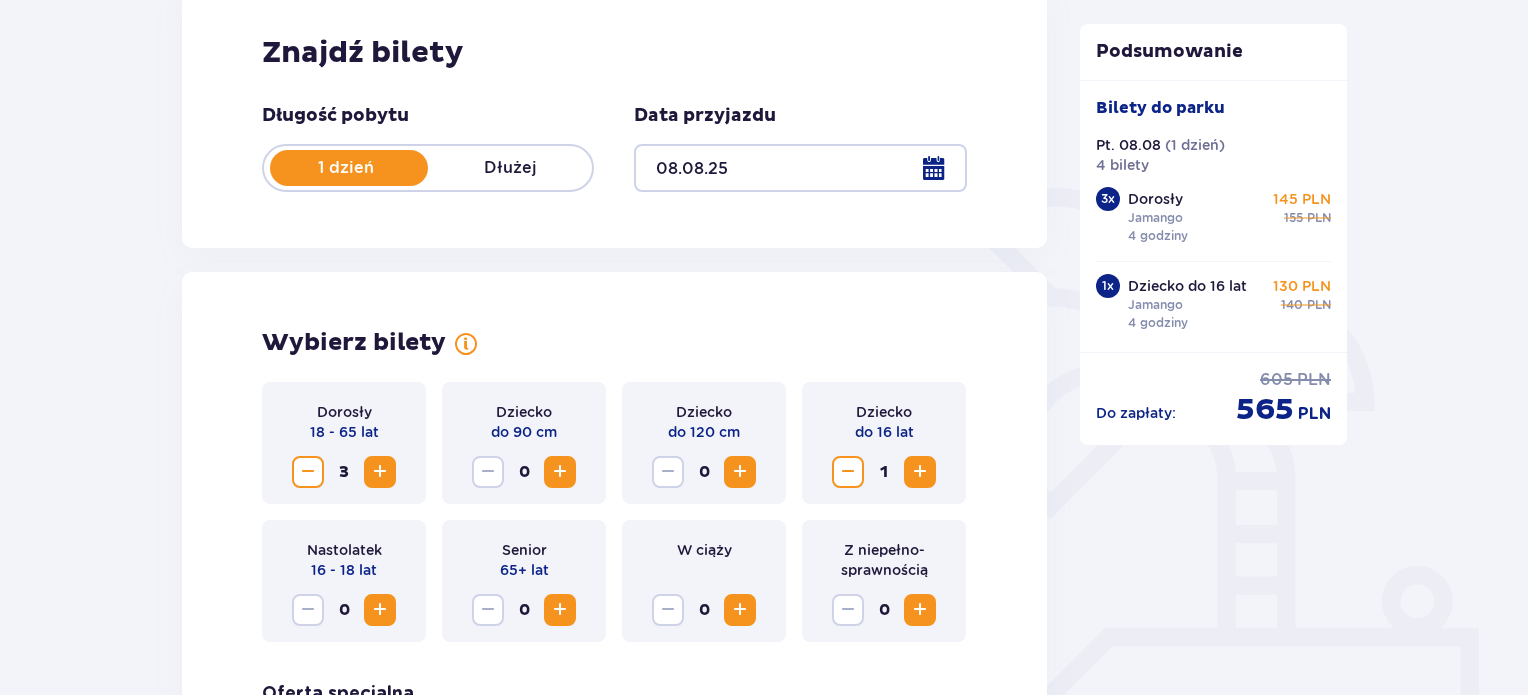 scroll, scrollTop: 316, scrollLeft: 0, axis: vertical 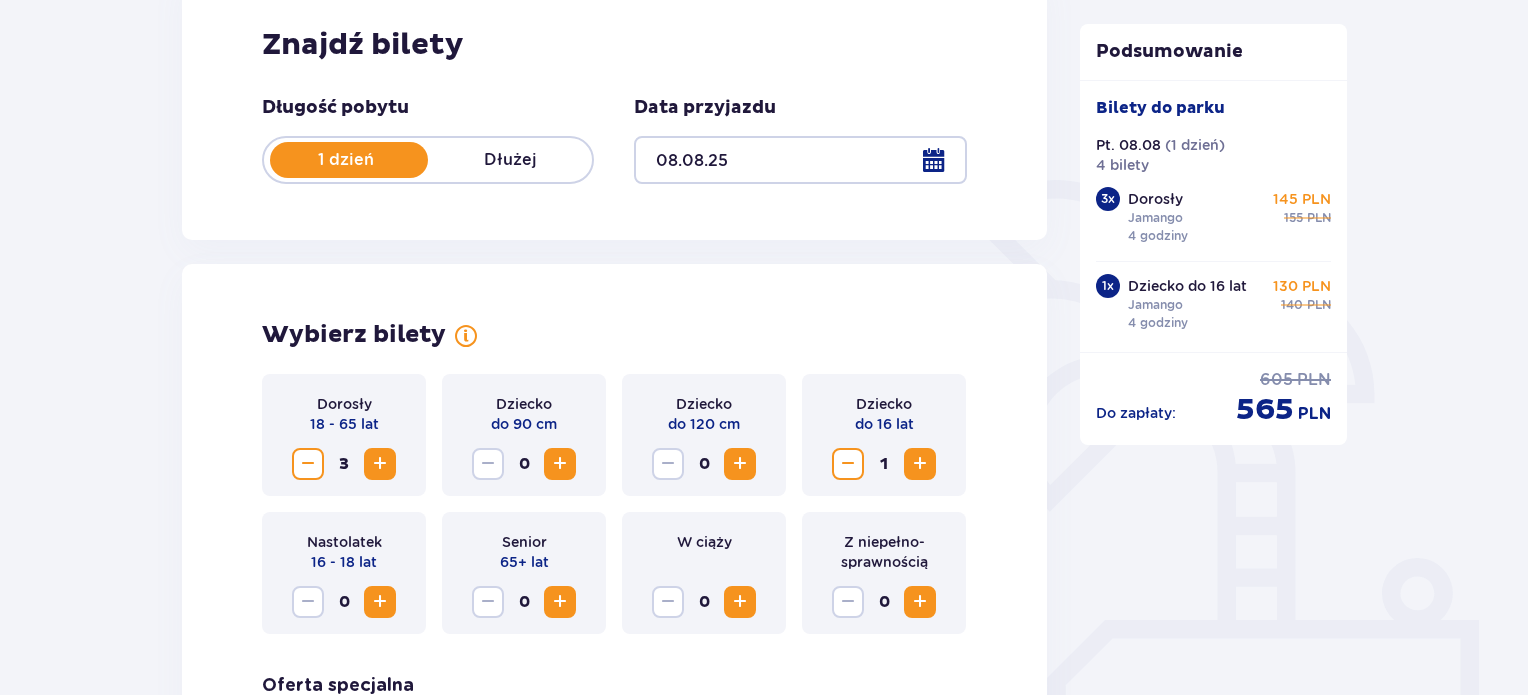 click at bounding box center [308, 464] 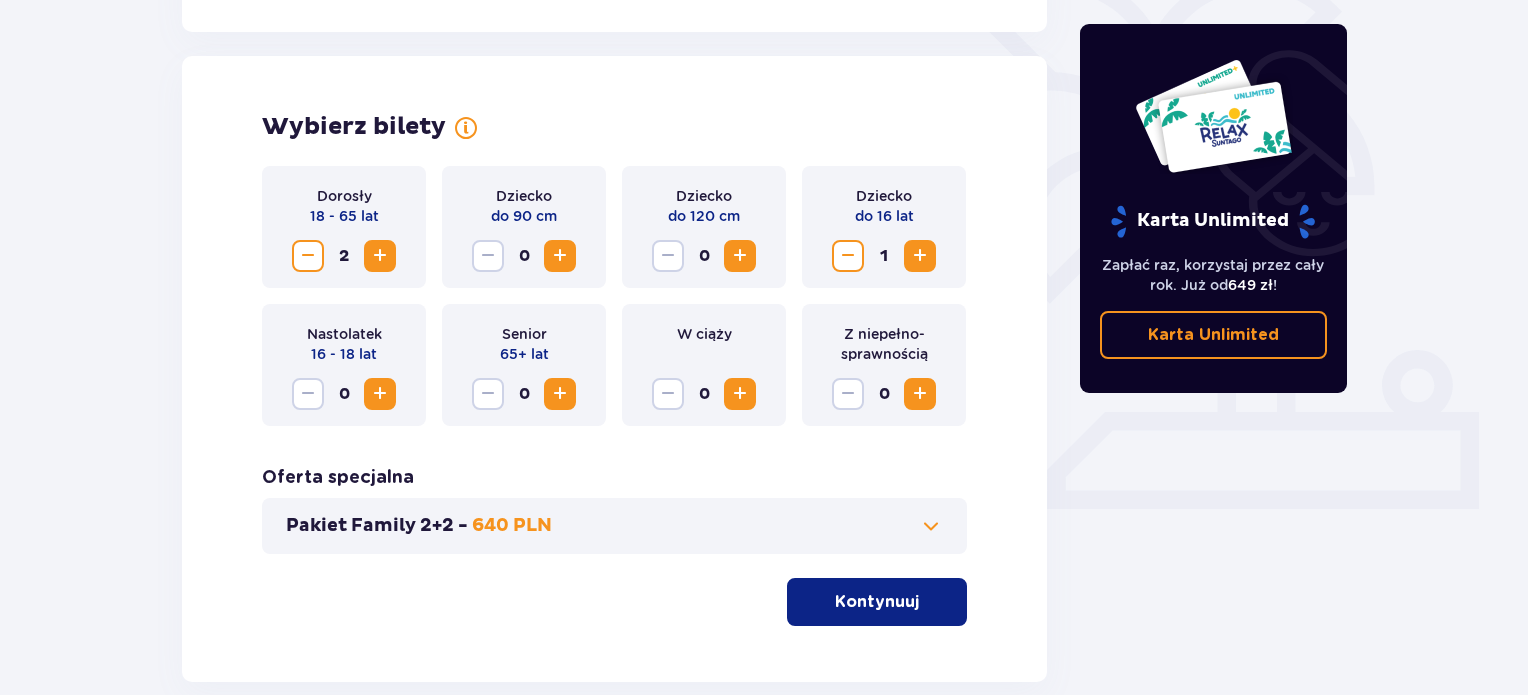 scroll, scrollTop: 527, scrollLeft: 0, axis: vertical 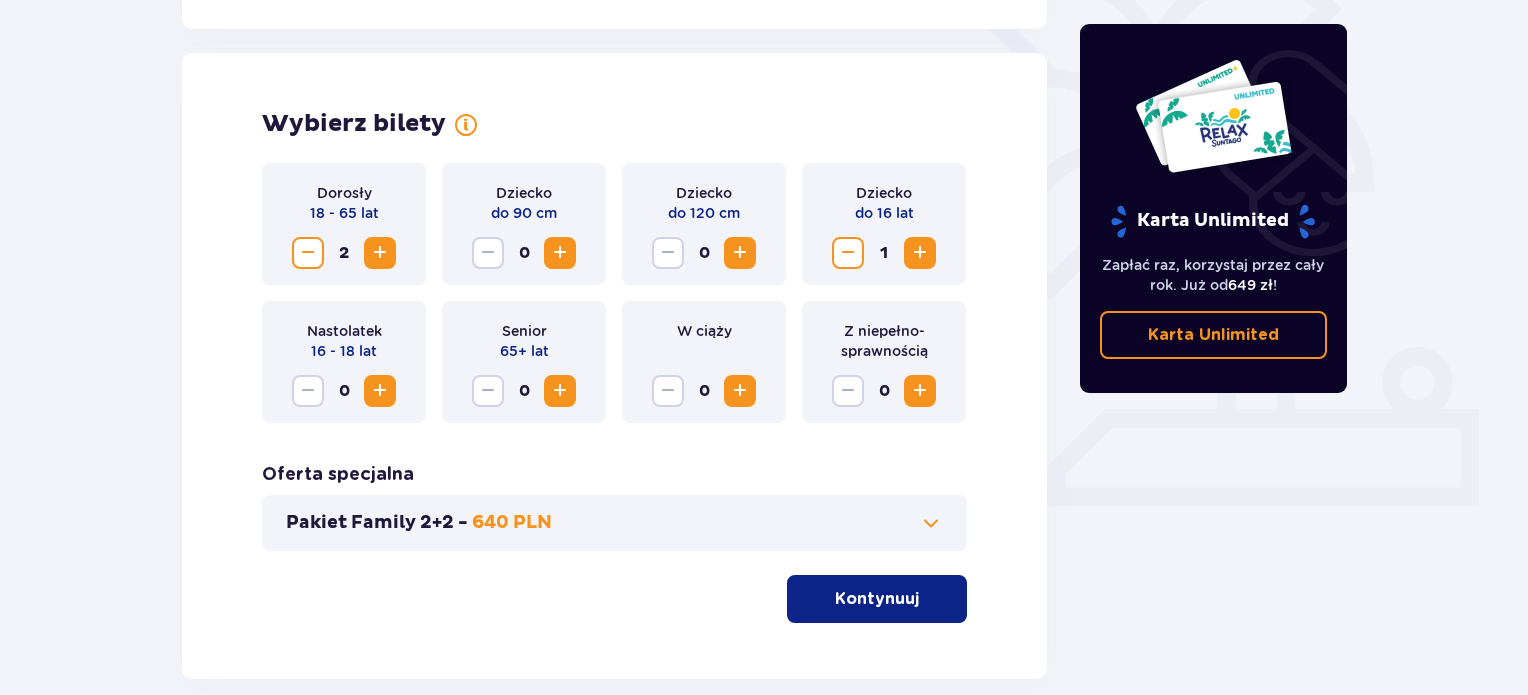 click on "Kontynuuj" at bounding box center [877, 599] 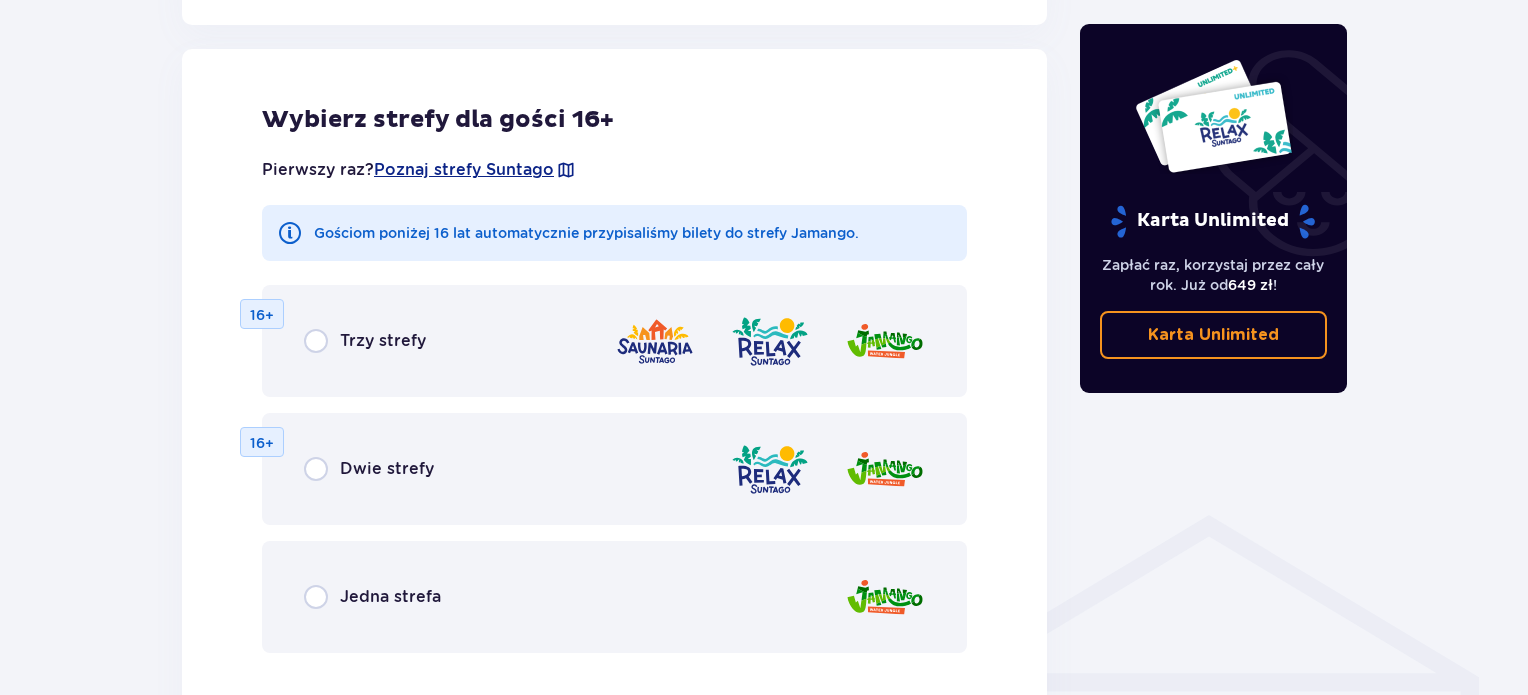 scroll, scrollTop: 1110, scrollLeft: 0, axis: vertical 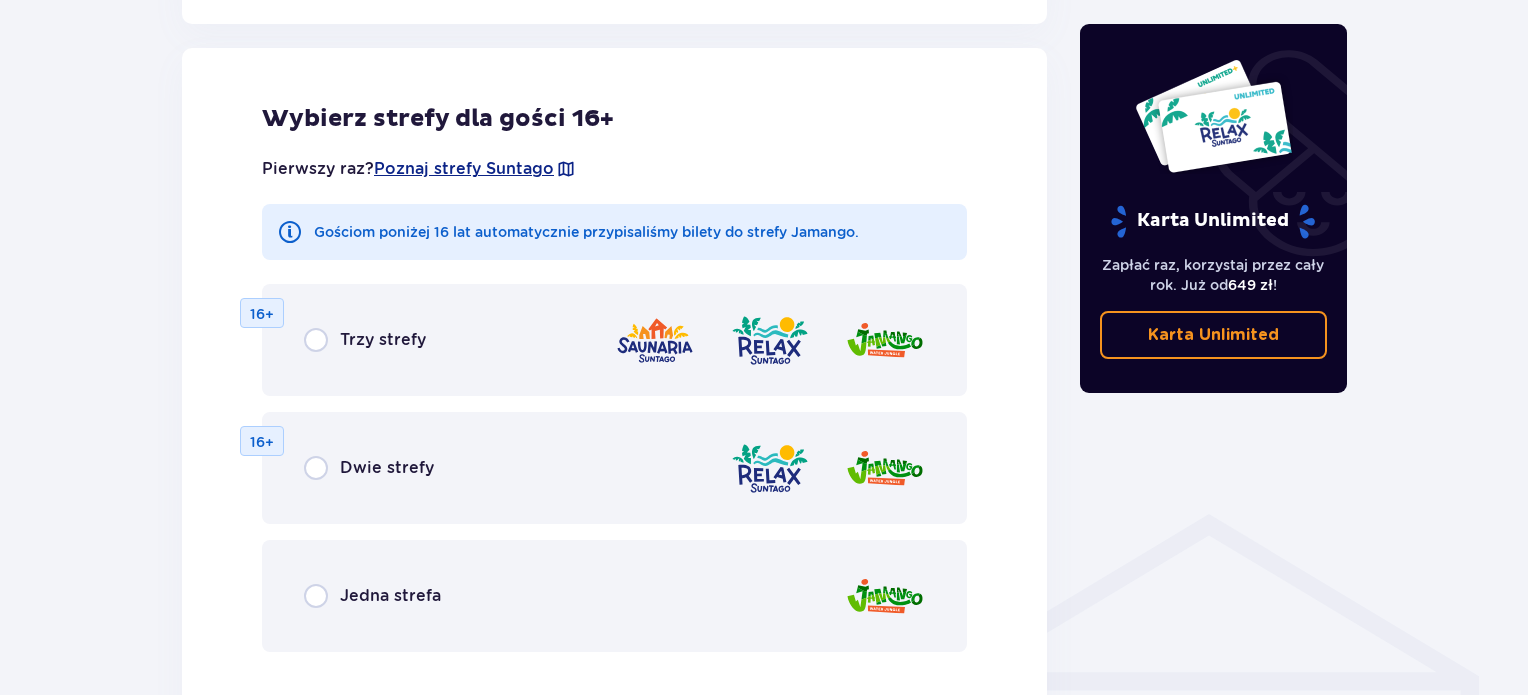 click on "Jedna strefa" at bounding box center [390, 596] 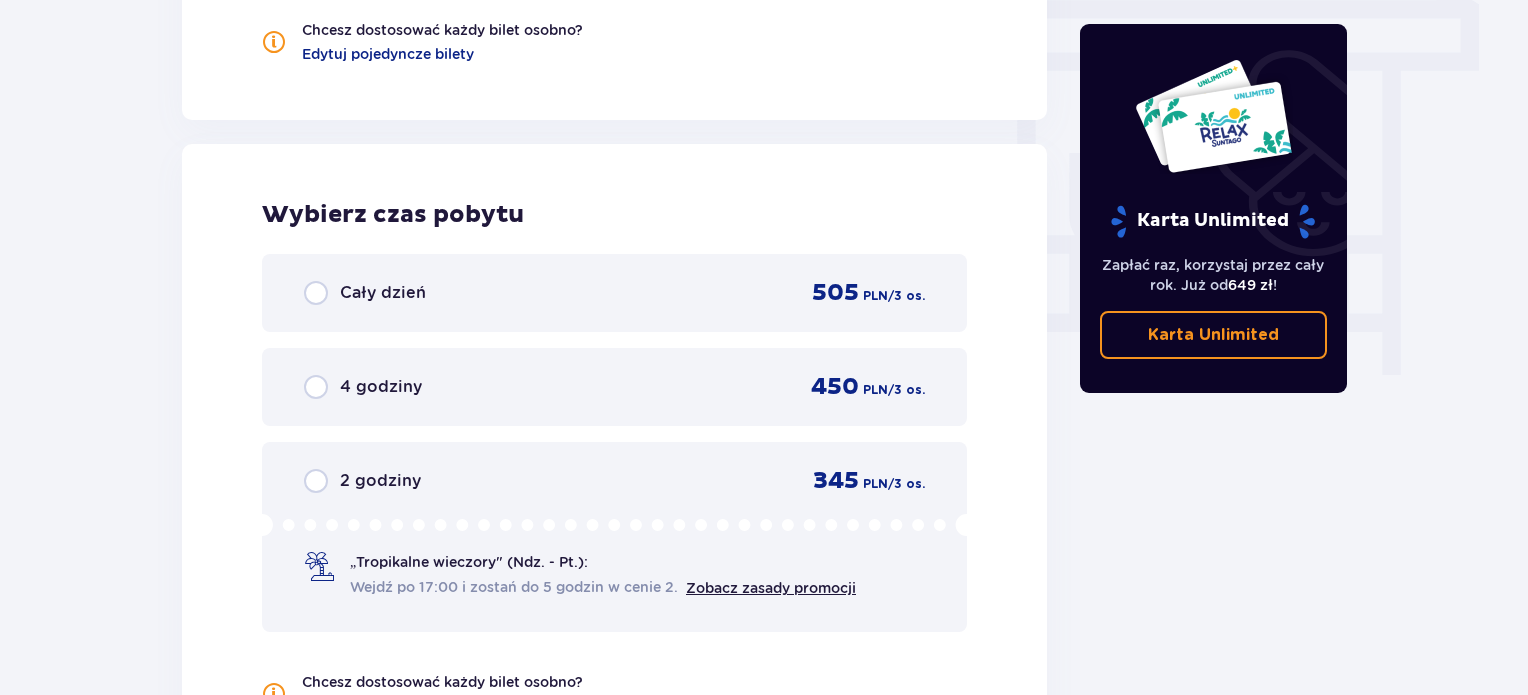 scroll, scrollTop: 1878, scrollLeft: 0, axis: vertical 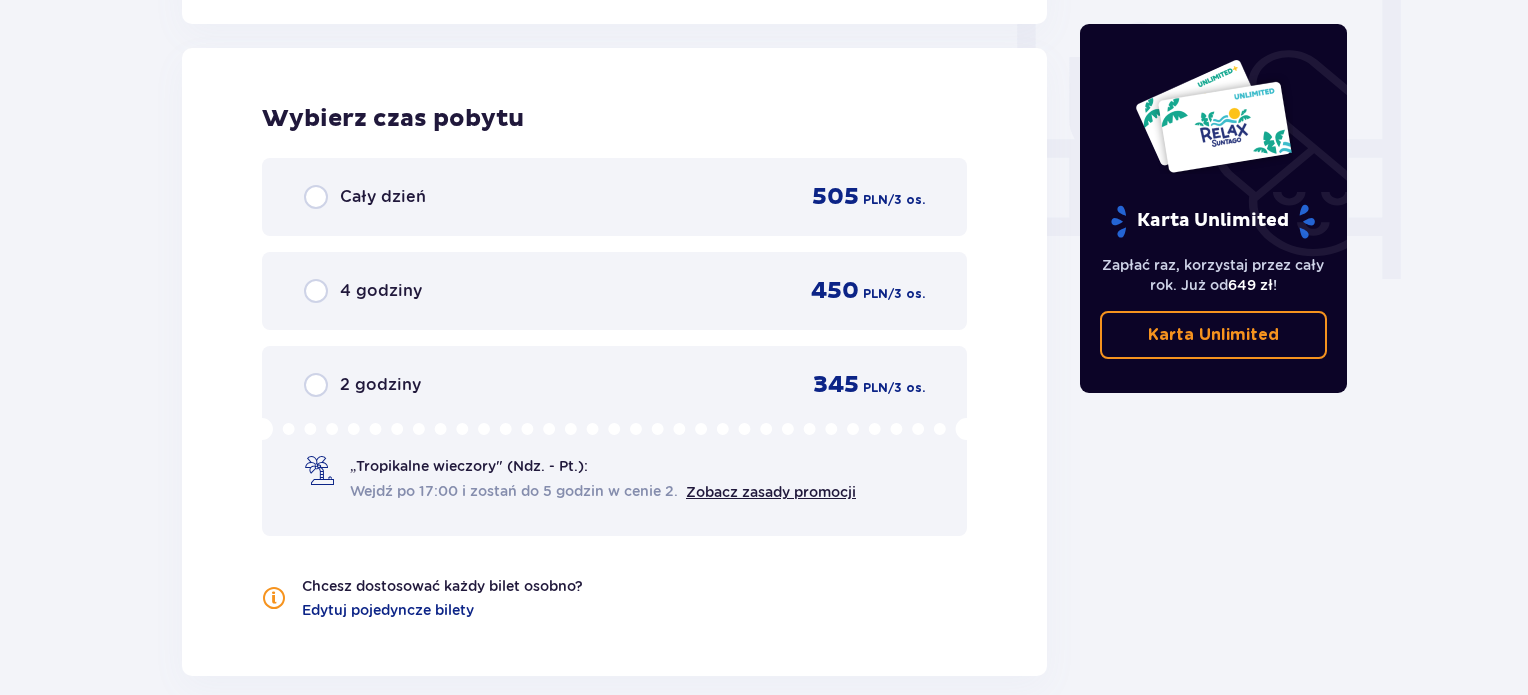 click on "4 godziny   450 PLN / 3 os." at bounding box center [614, 291] 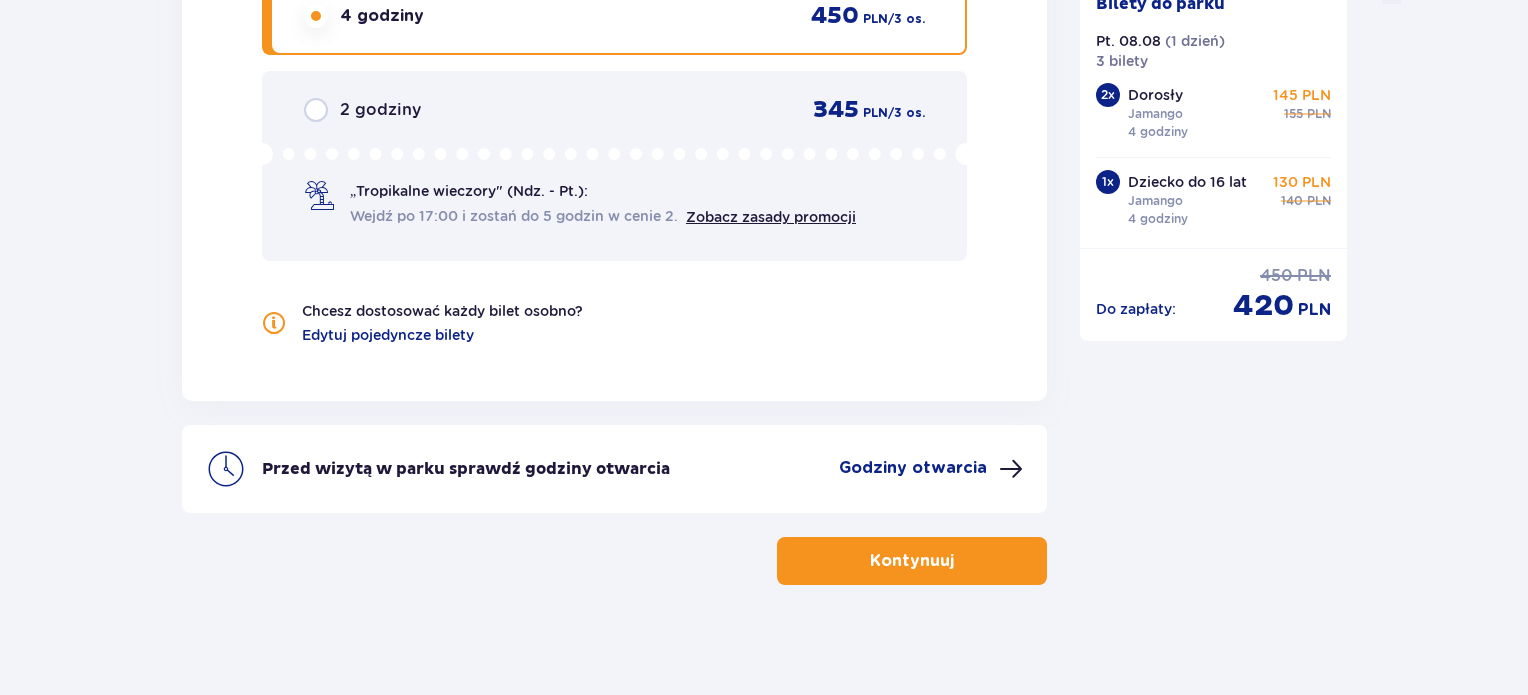 scroll, scrollTop: 2160, scrollLeft: 0, axis: vertical 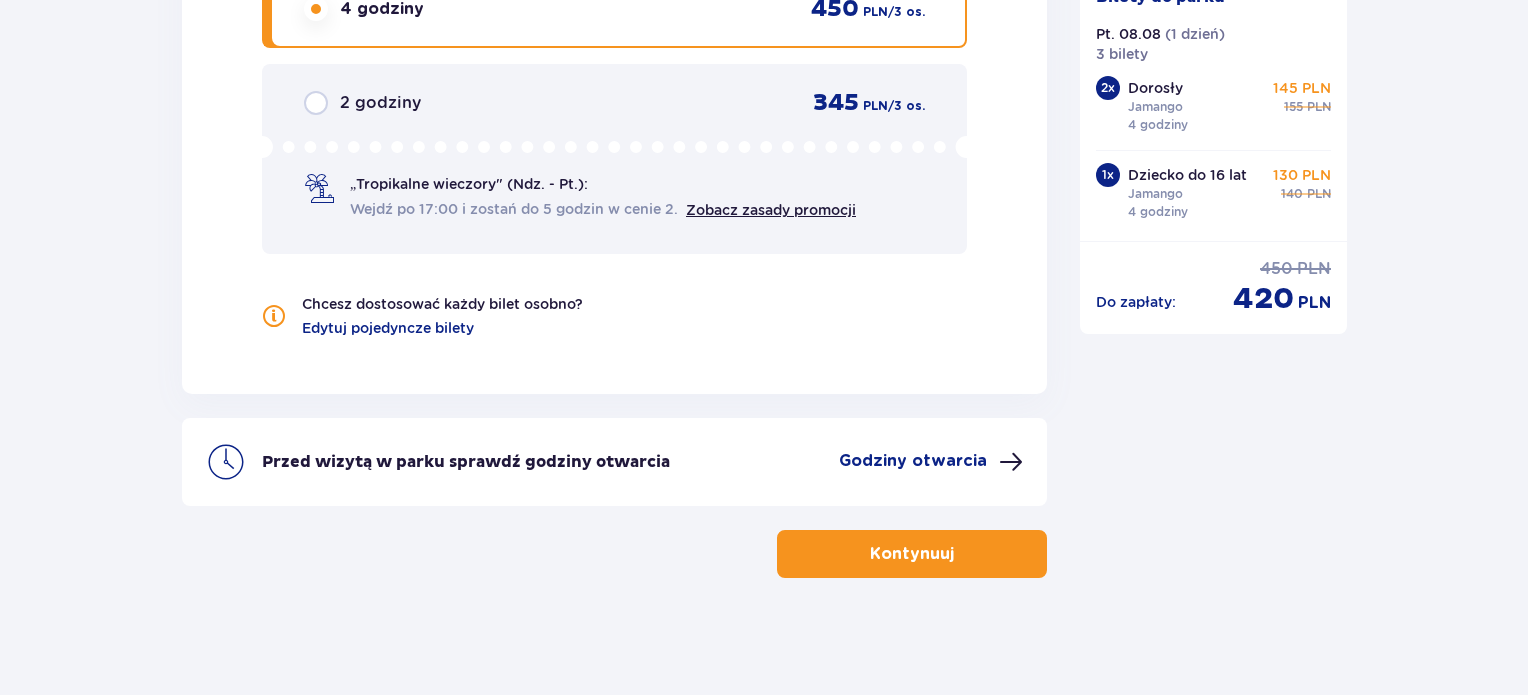click on "Godziny otwarcia" at bounding box center [913, 461] 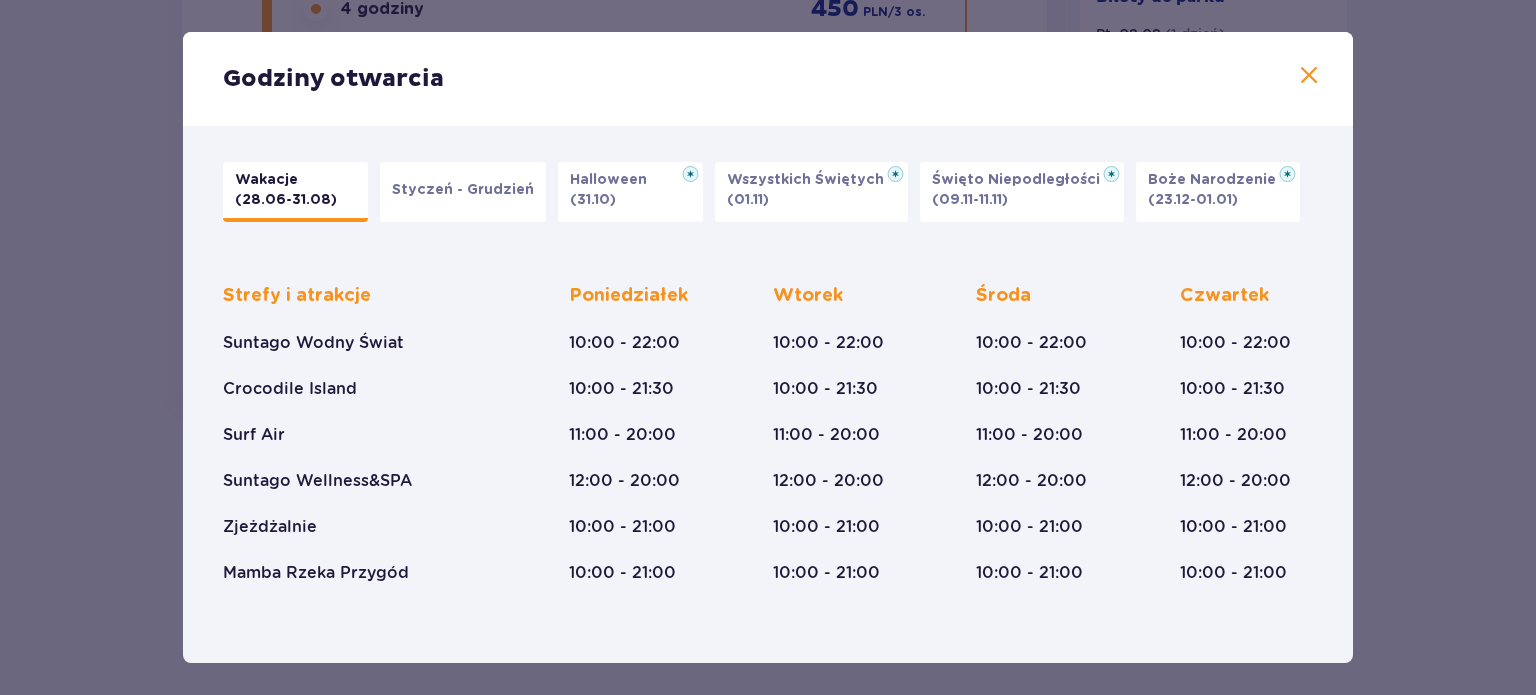 click at bounding box center [1309, 76] 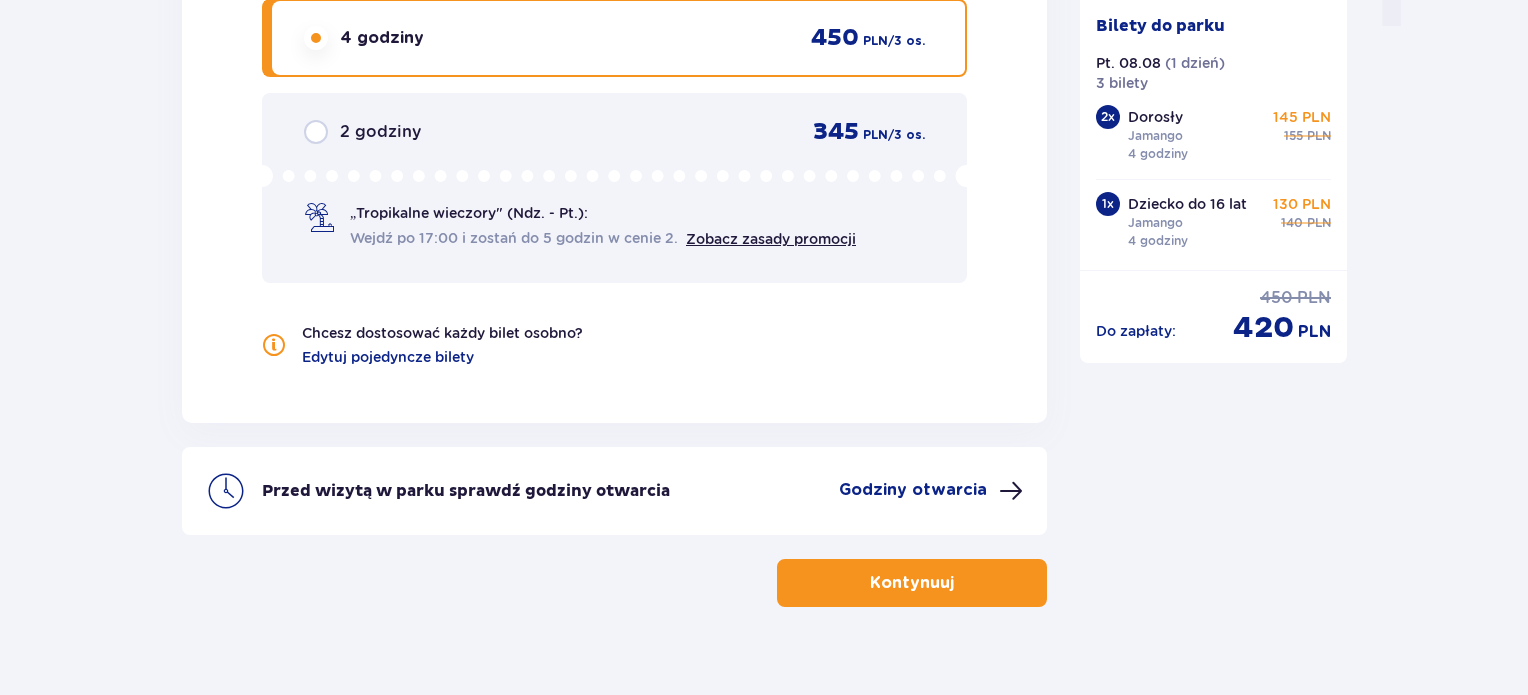 scroll, scrollTop: 2148, scrollLeft: 0, axis: vertical 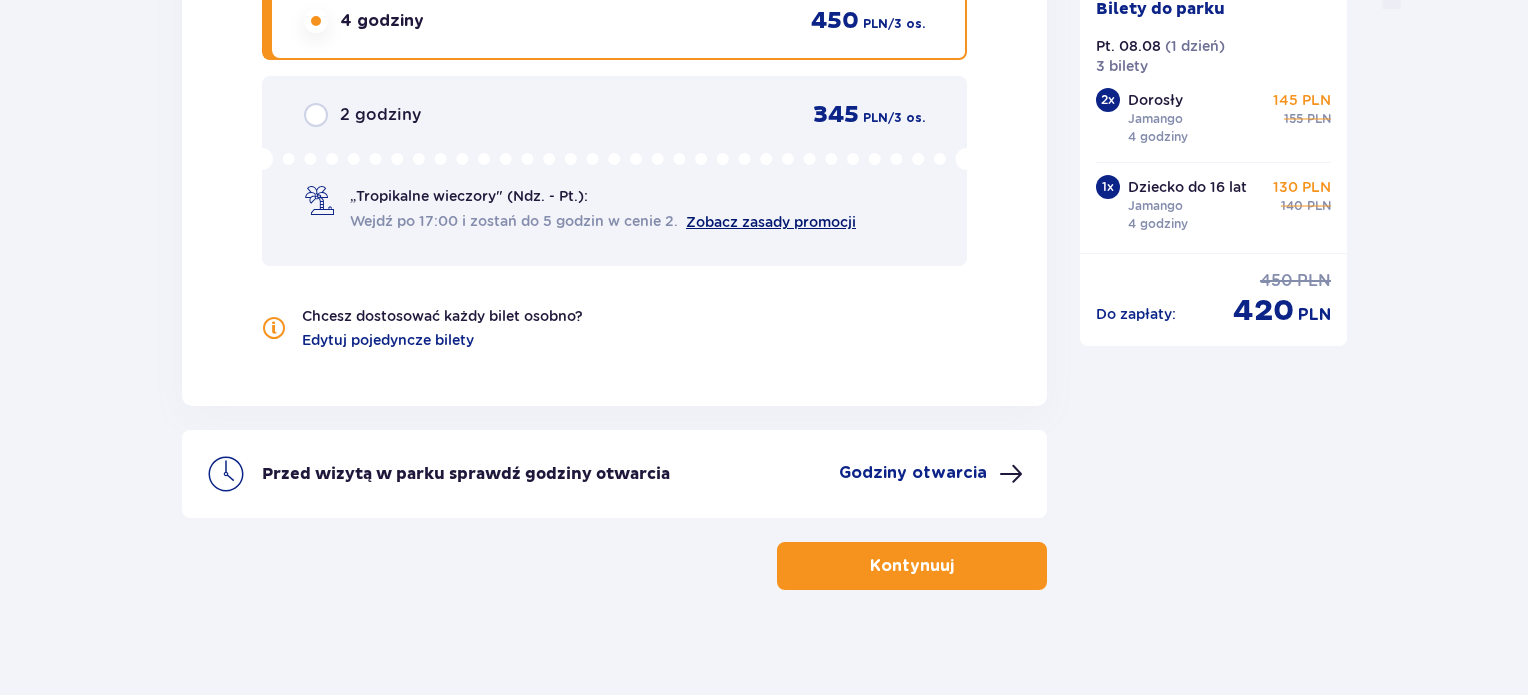 click on "Zobacz zasady promocji" at bounding box center [771, 222] 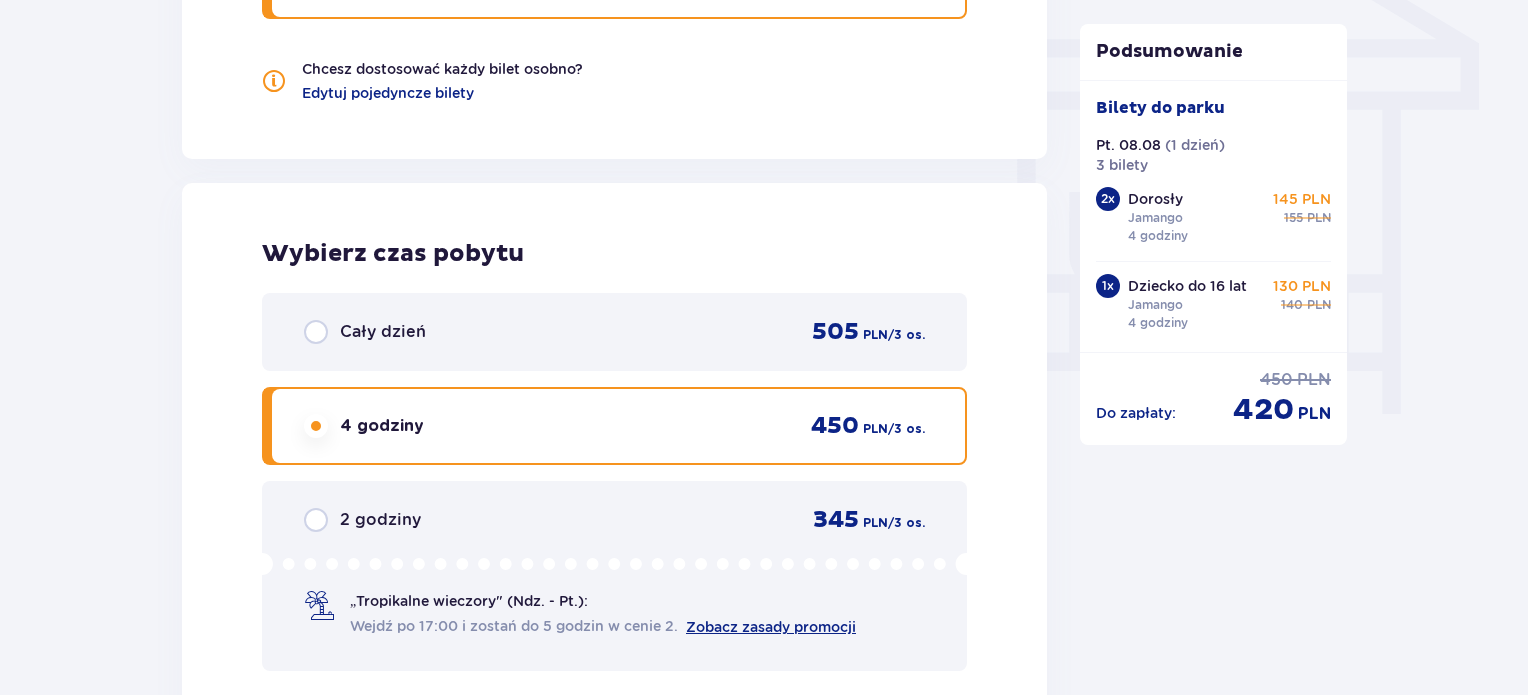 scroll, scrollTop: 1740, scrollLeft: 0, axis: vertical 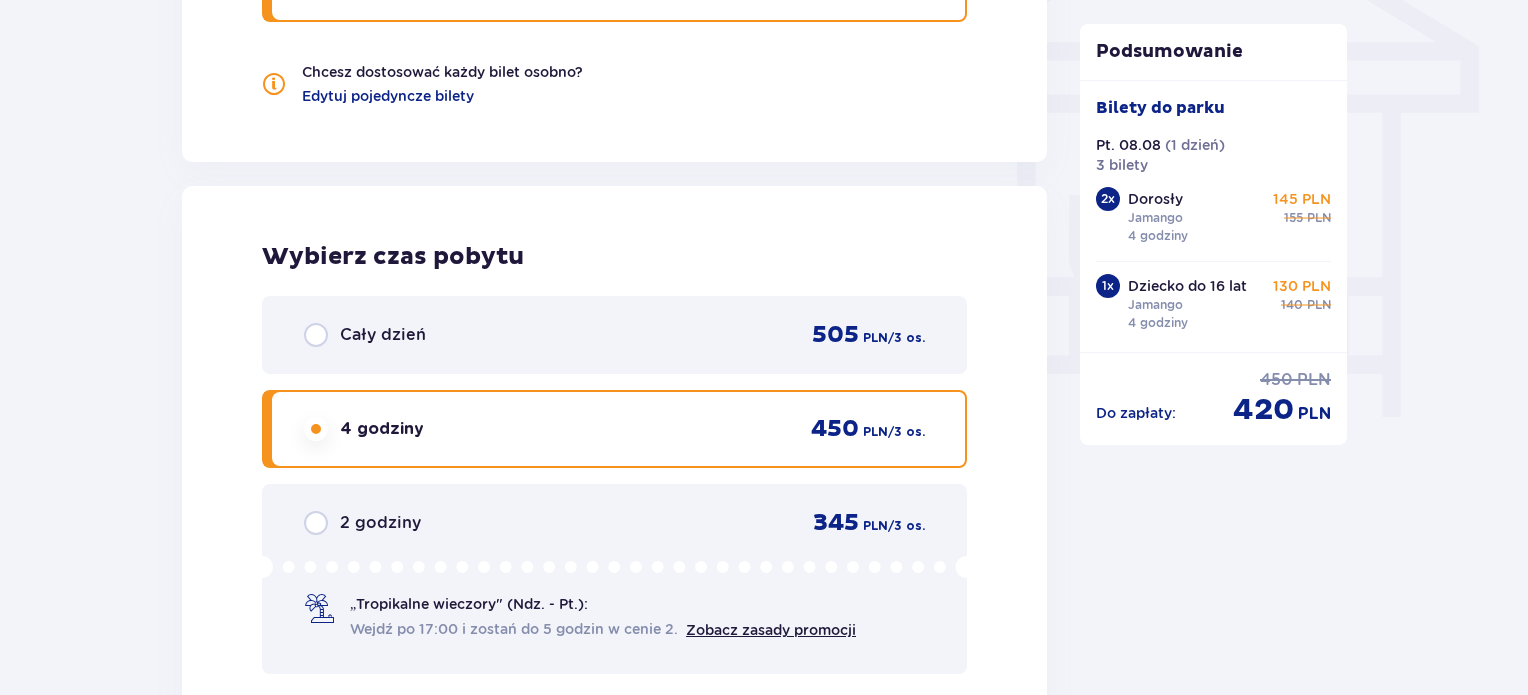 click on "2 godziny" at bounding box center [380, 523] 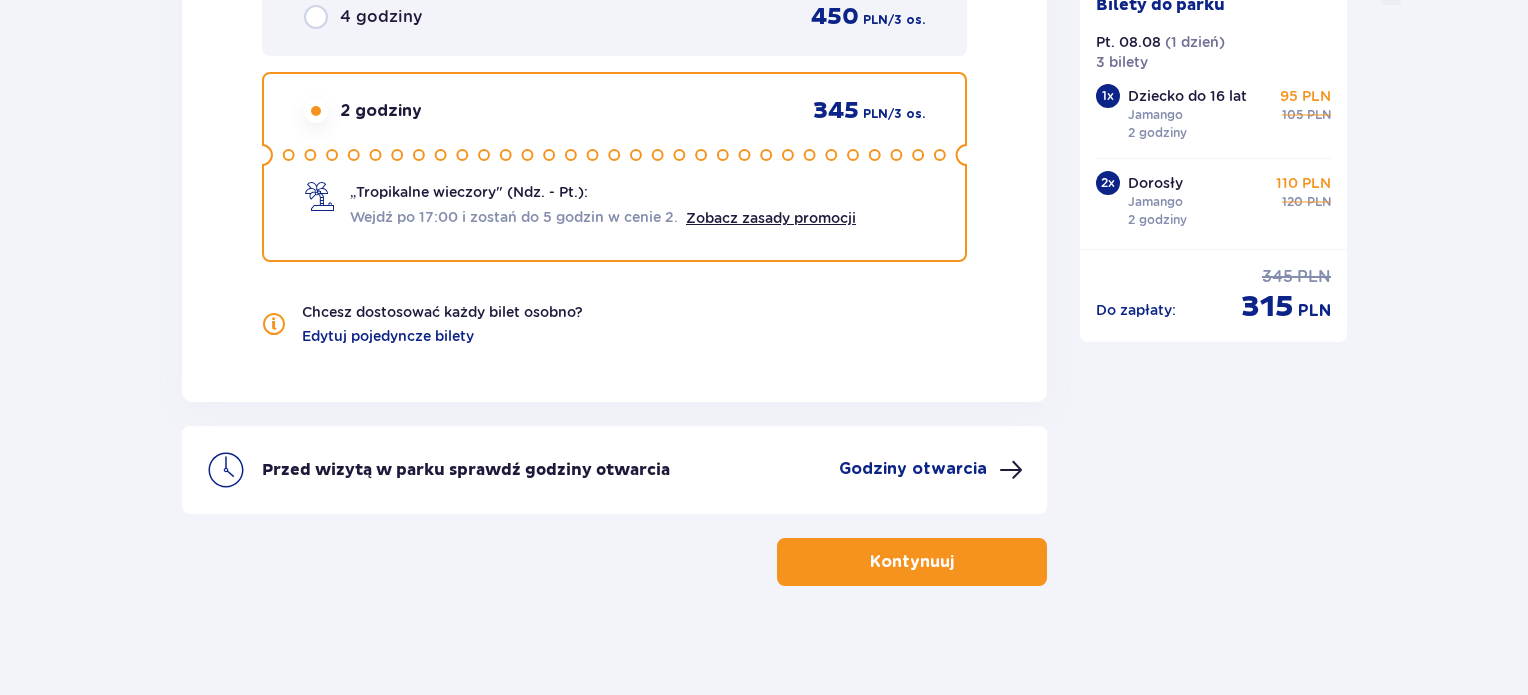 scroll, scrollTop: 2160, scrollLeft: 0, axis: vertical 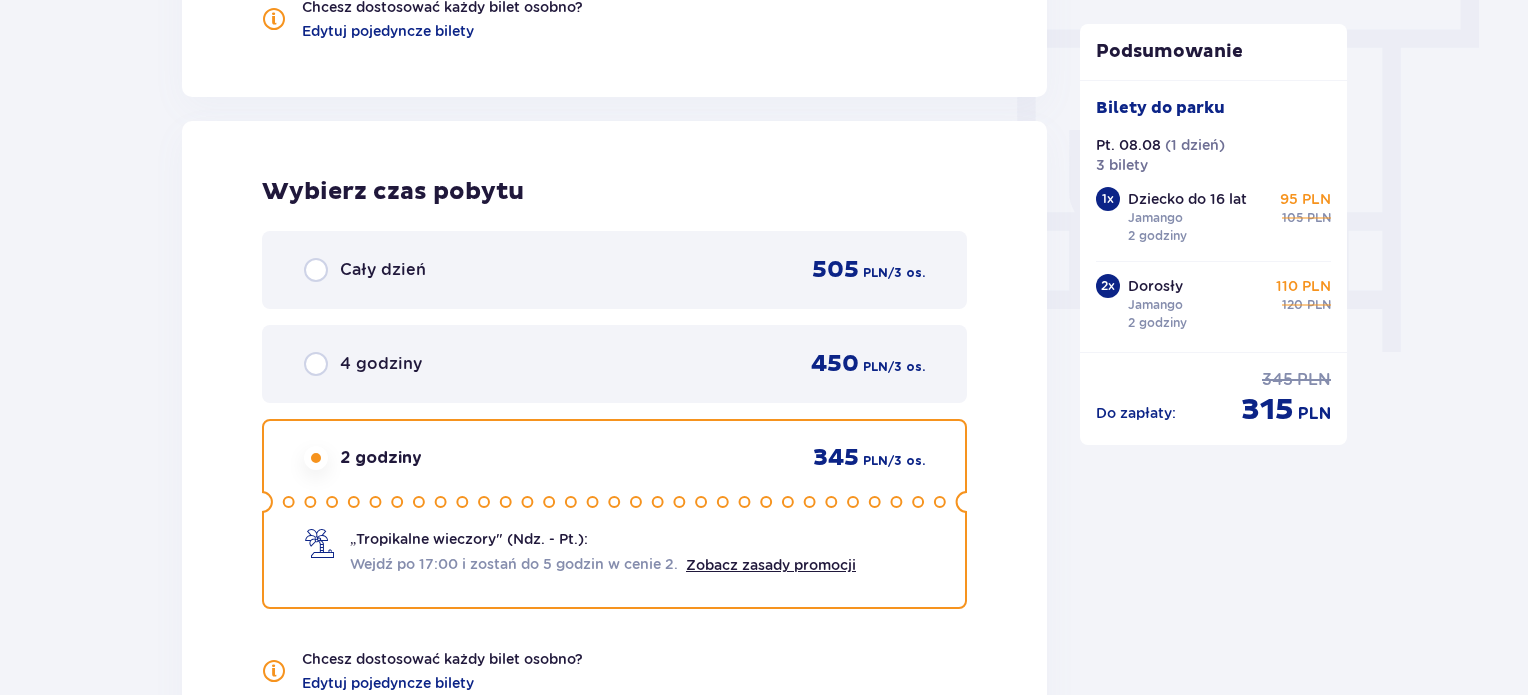 click on "4 godziny   450 PLN / 3 os." at bounding box center (614, 364) 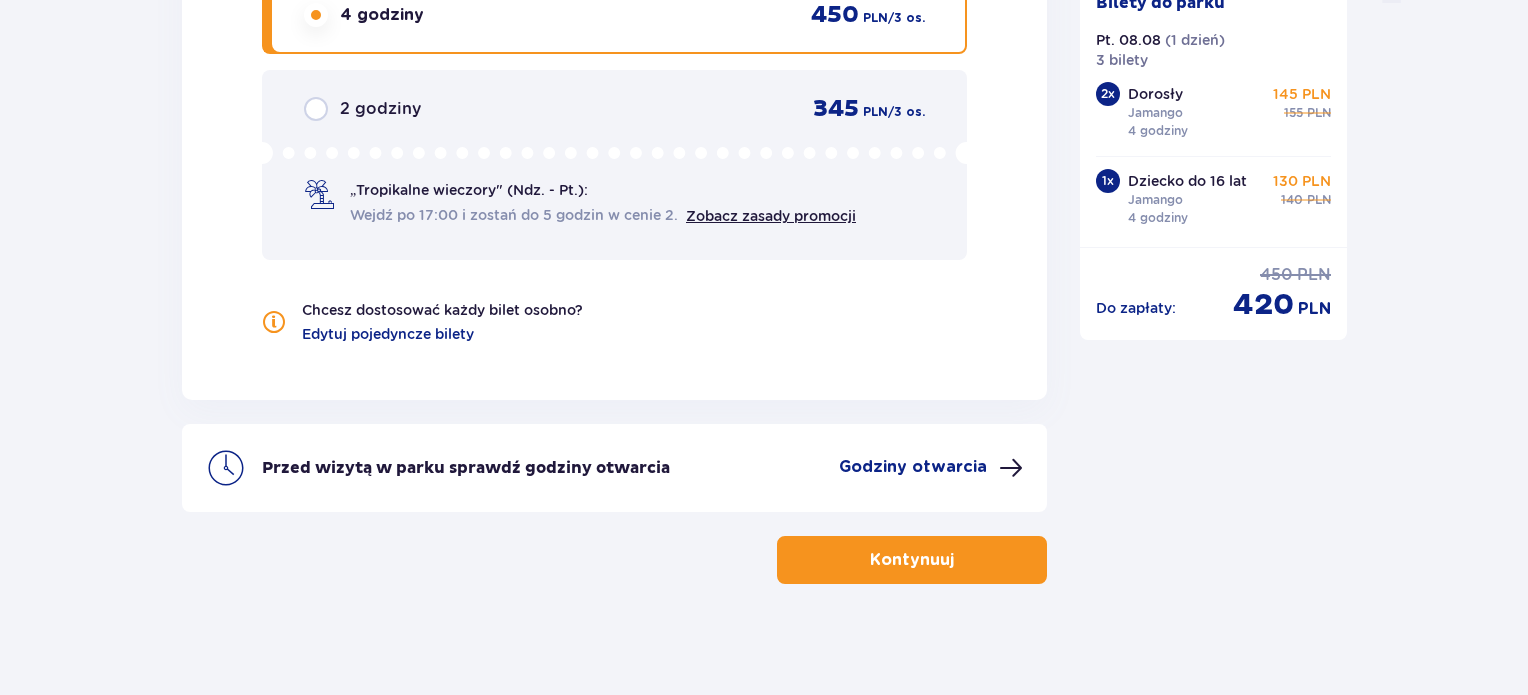 scroll, scrollTop: 2160, scrollLeft: 0, axis: vertical 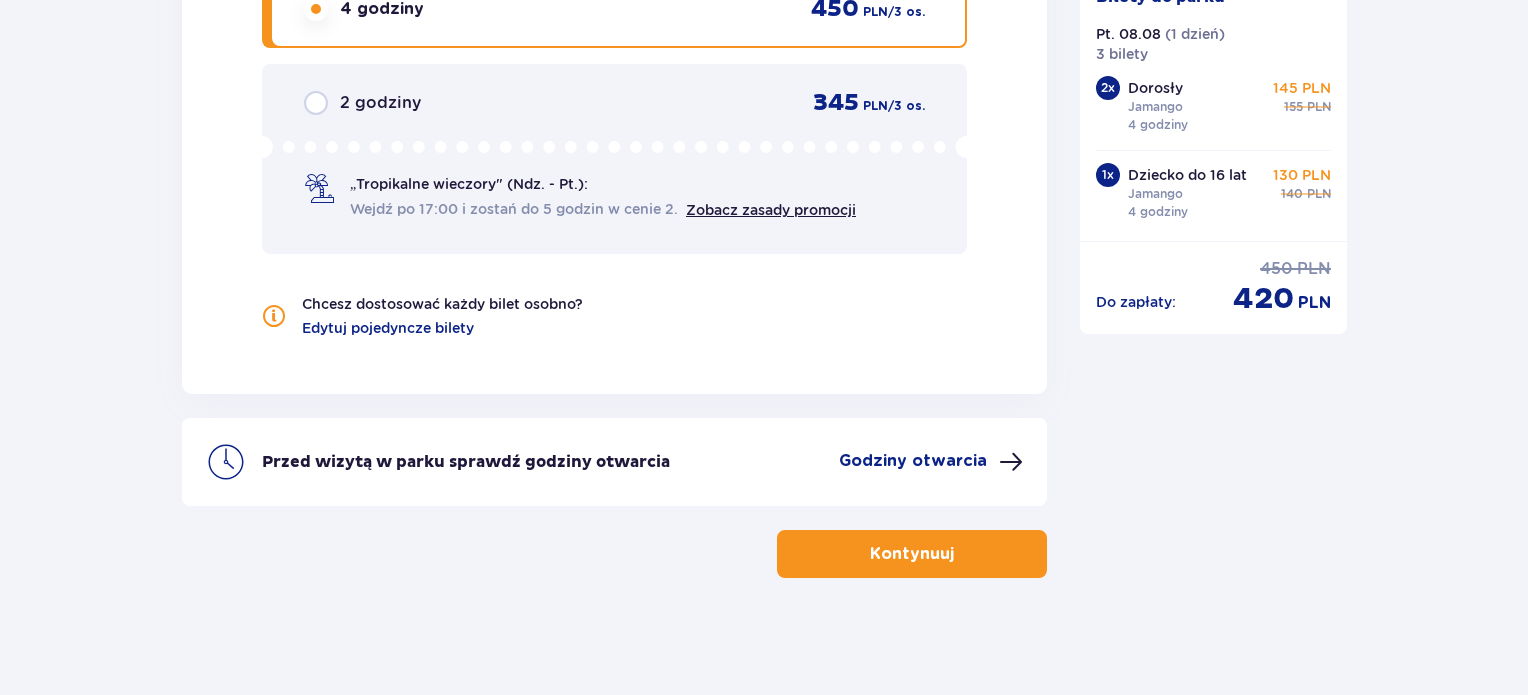 click on "2 godziny" at bounding box center (380, 103) 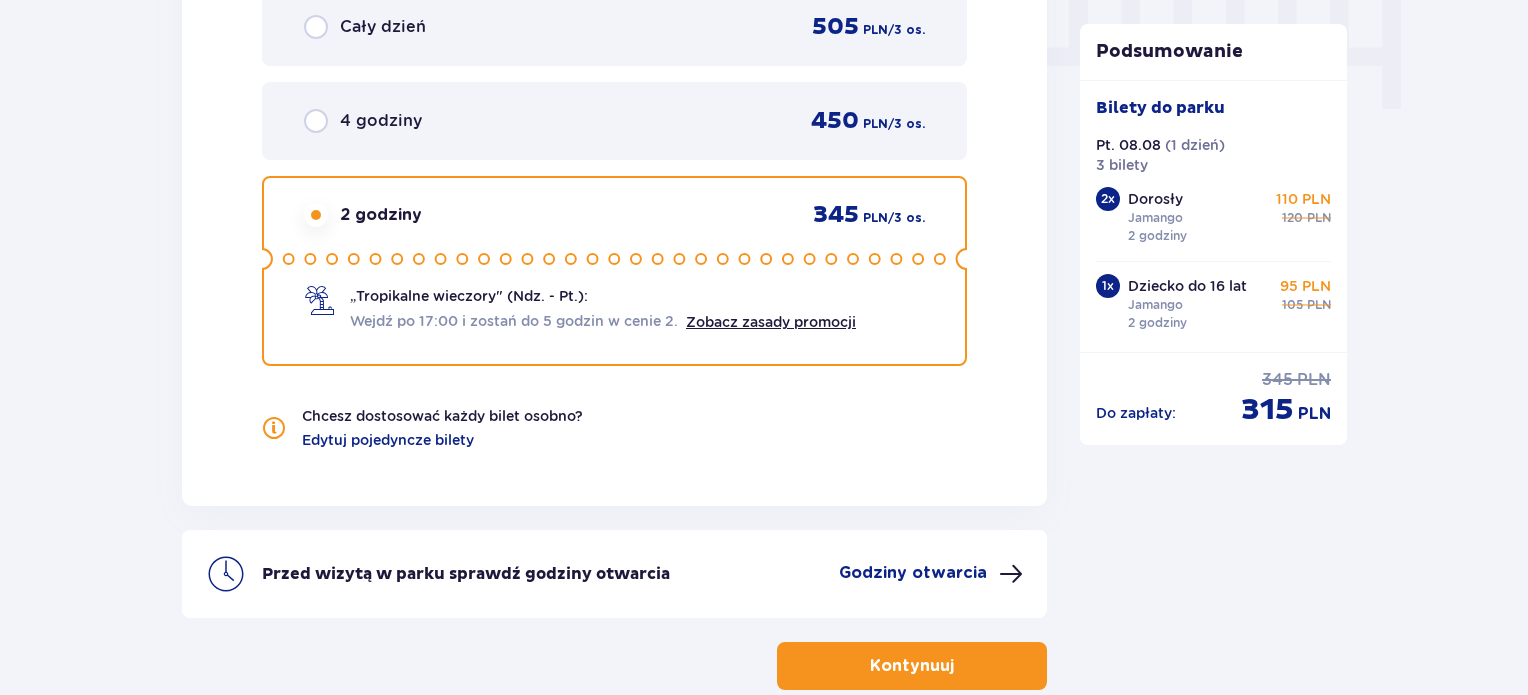 scroll, scrollTop: 2160, scrollLeft: 0, axis: vertical 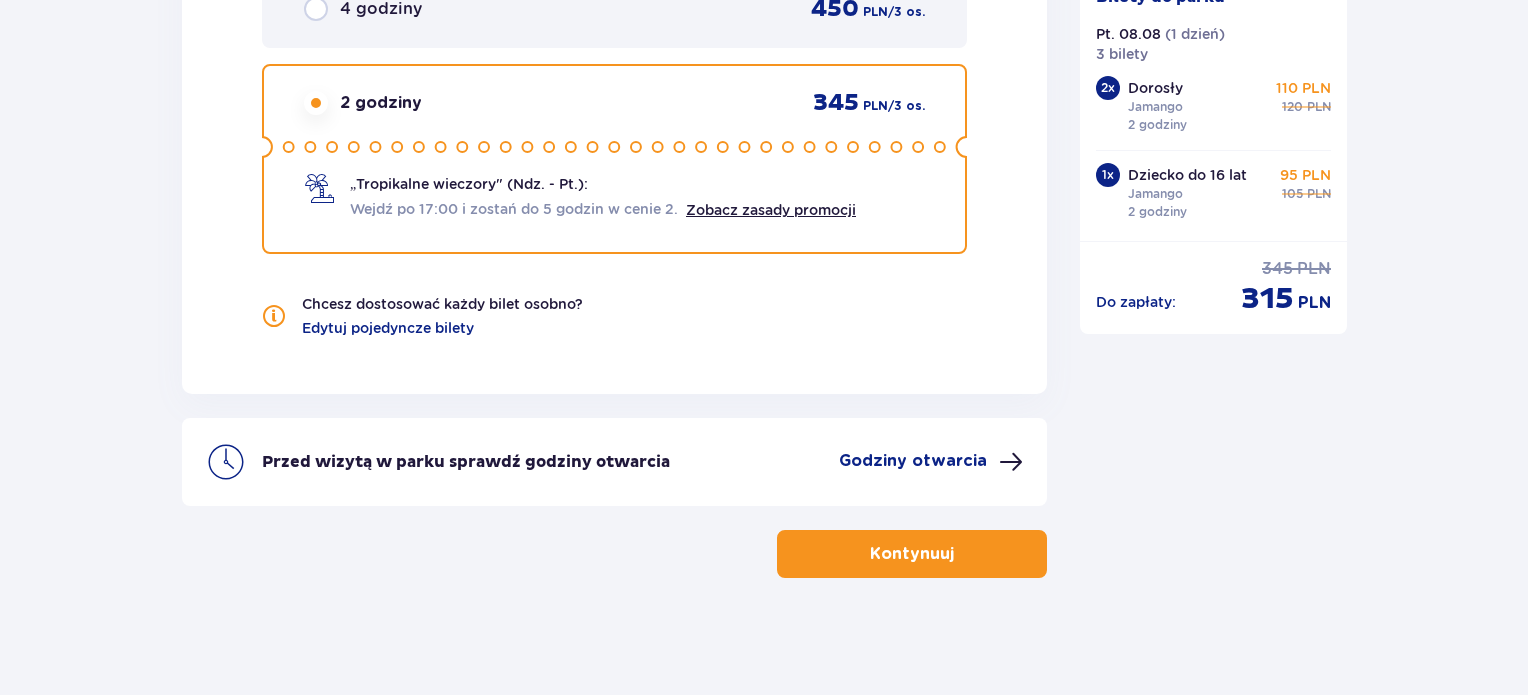 click on "4 godziny   450 PLN / 3 os." at bounding box center [614, 9] 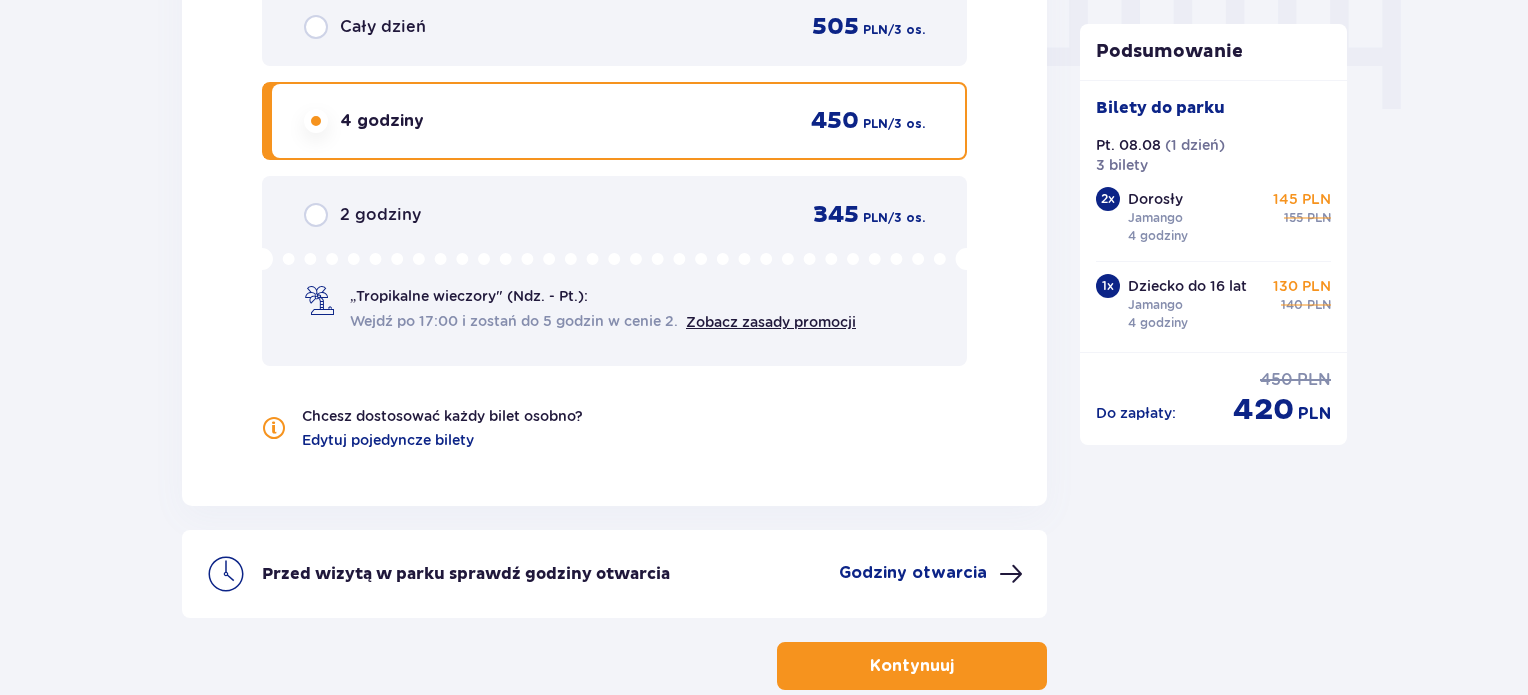 scroll, scrollTop: 2160, scrollLeft: 0, axis: vertical 